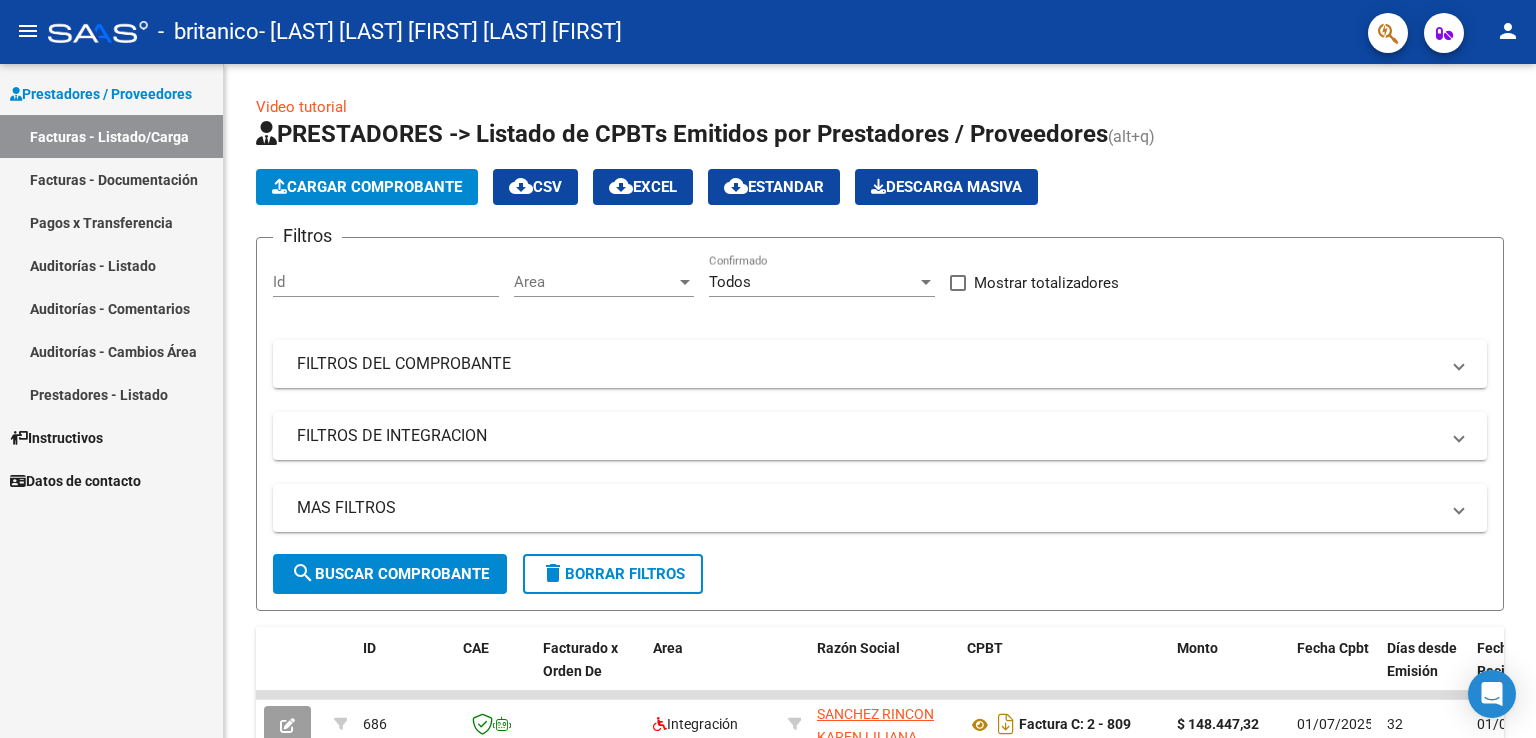 scroll, scrollTop: 0, scrollLeft: 0, axis: both 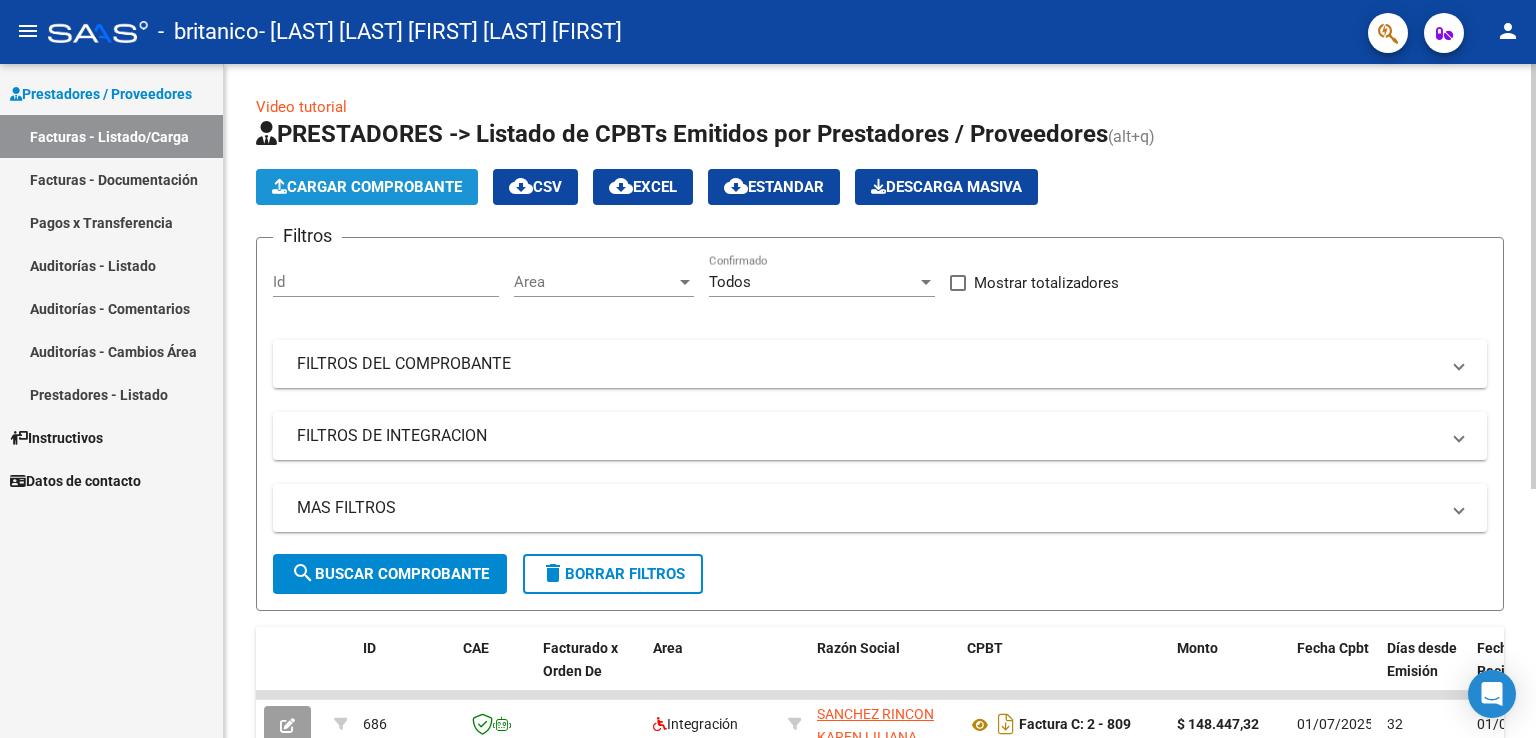 click on "Cargar Comprobante" 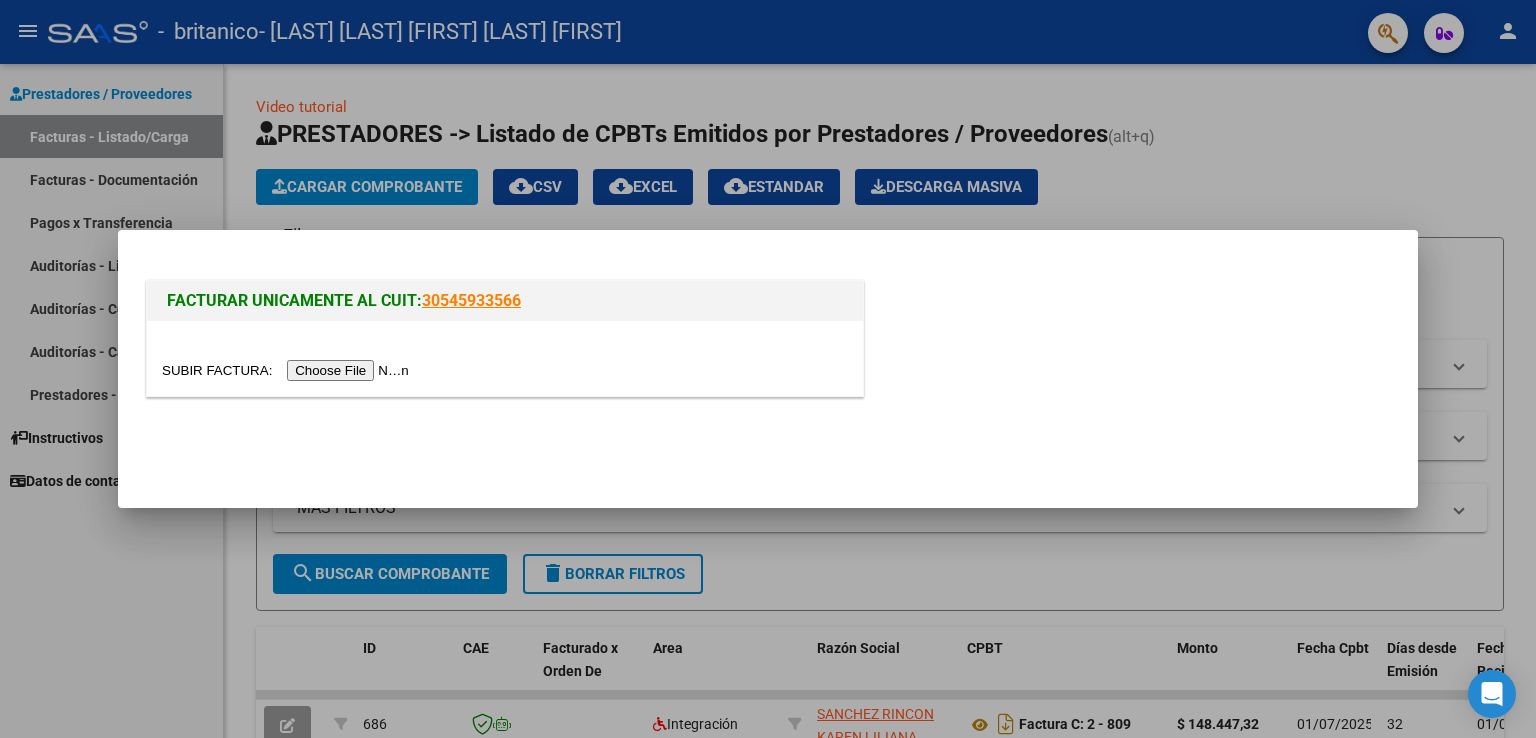 click at bounding box center (288, 370) 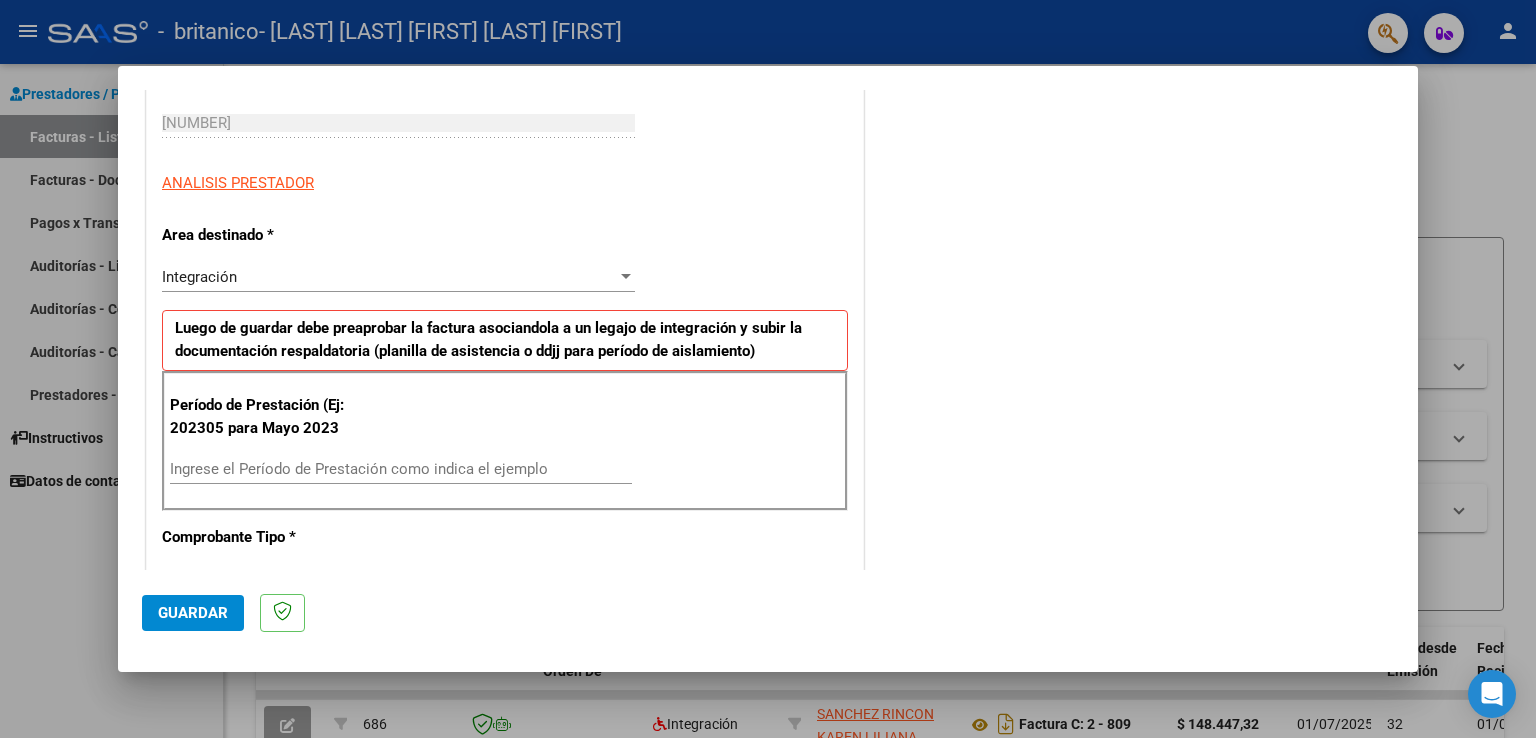 scroll, scrollTop: 400, scrollLeft: 0, axis: vertical 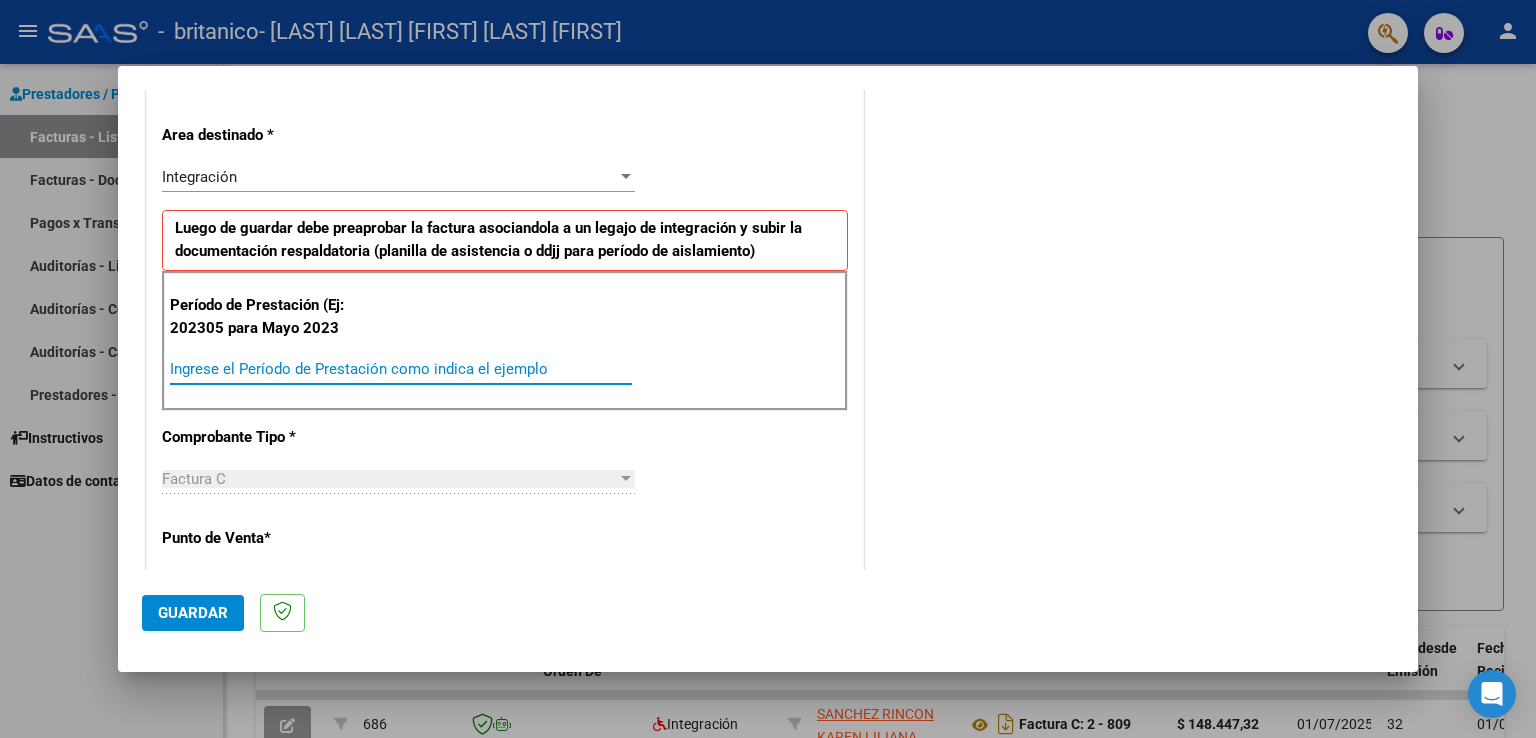 click on "Ingrese el Período de Prestación como indica el ejemplo" at bounding box center [401, 369] 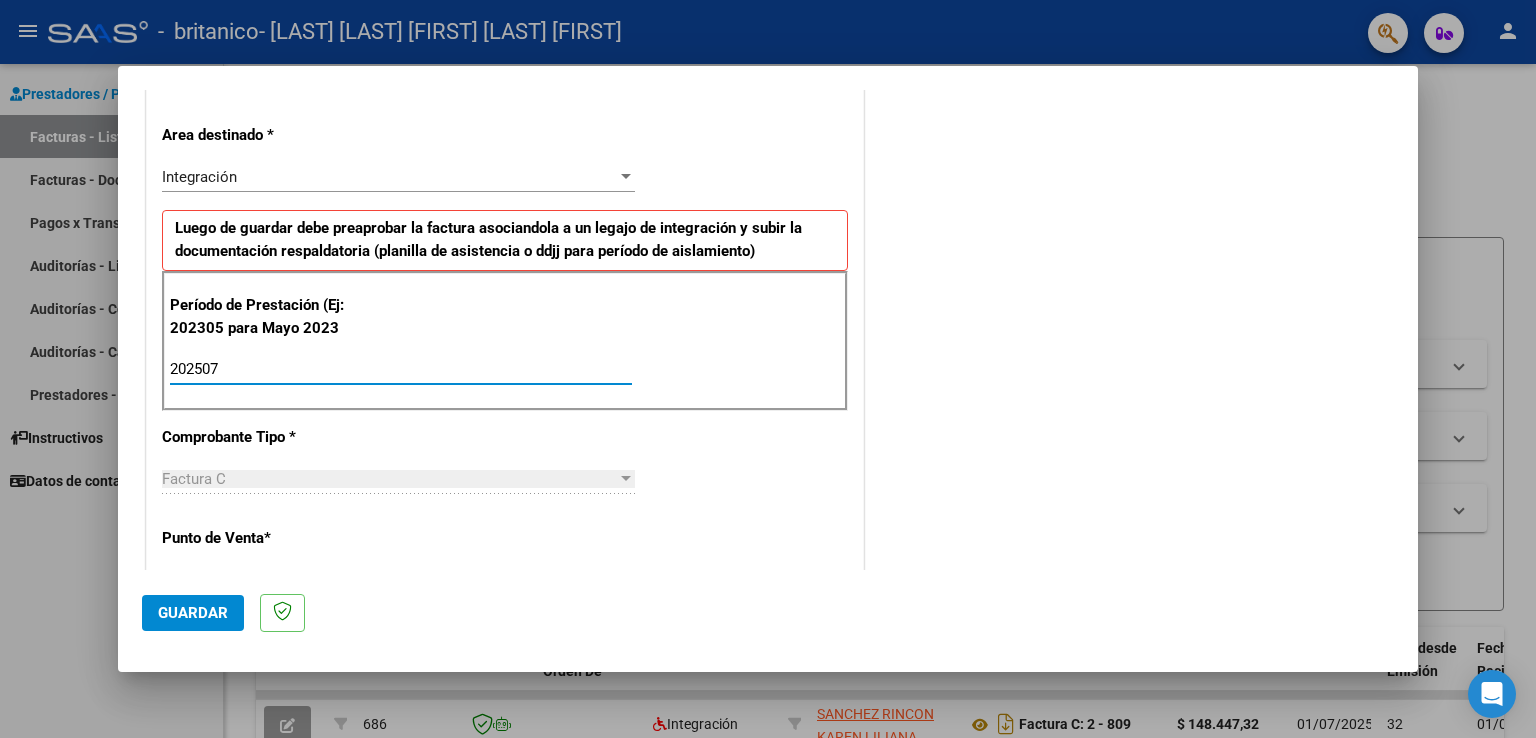 type on "202507" 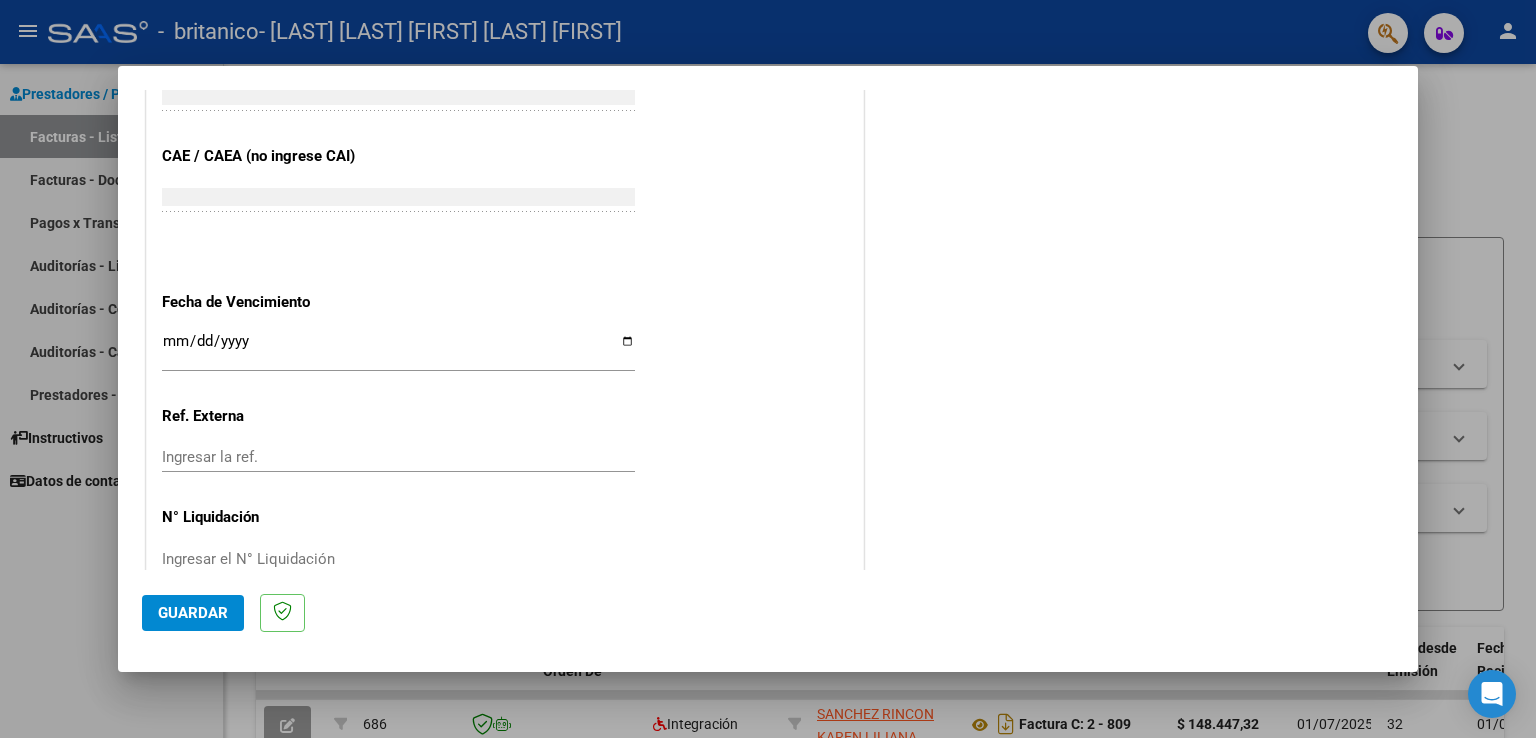 scroll, scrollTop: 1240, scrollLeft: 0, axis: vertical 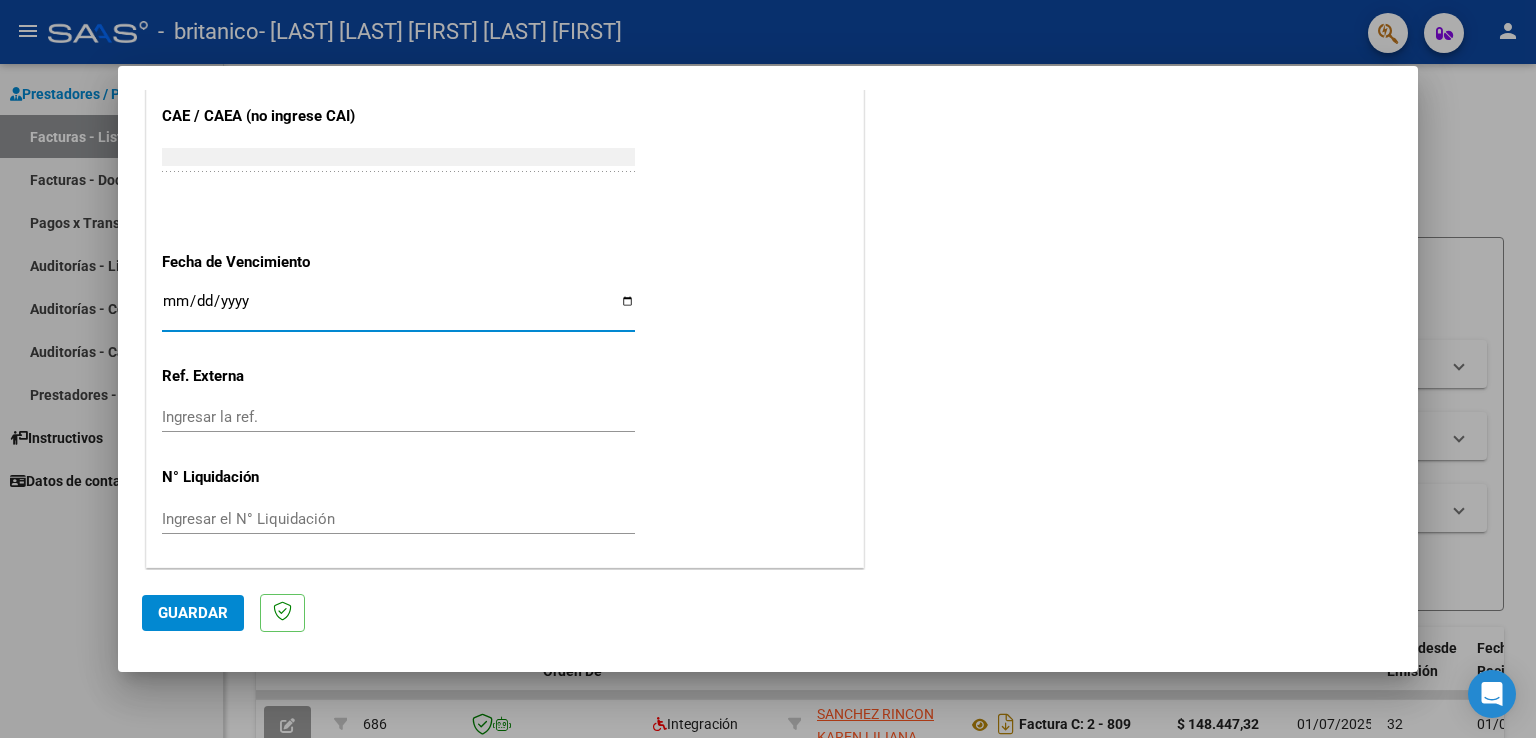 click on "Ingresar la fecha" at bounding box center [398, 309] 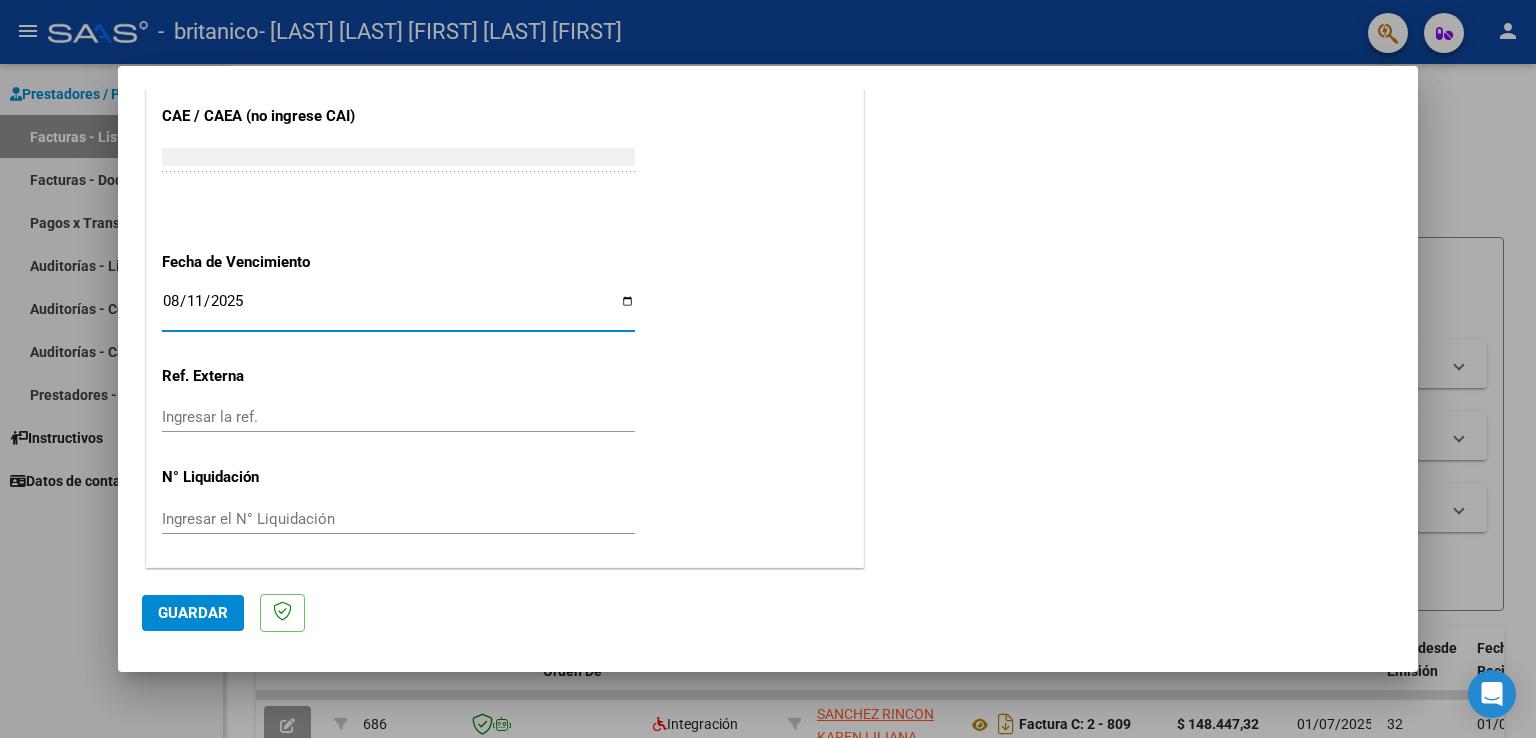 type on "2025-08-11" 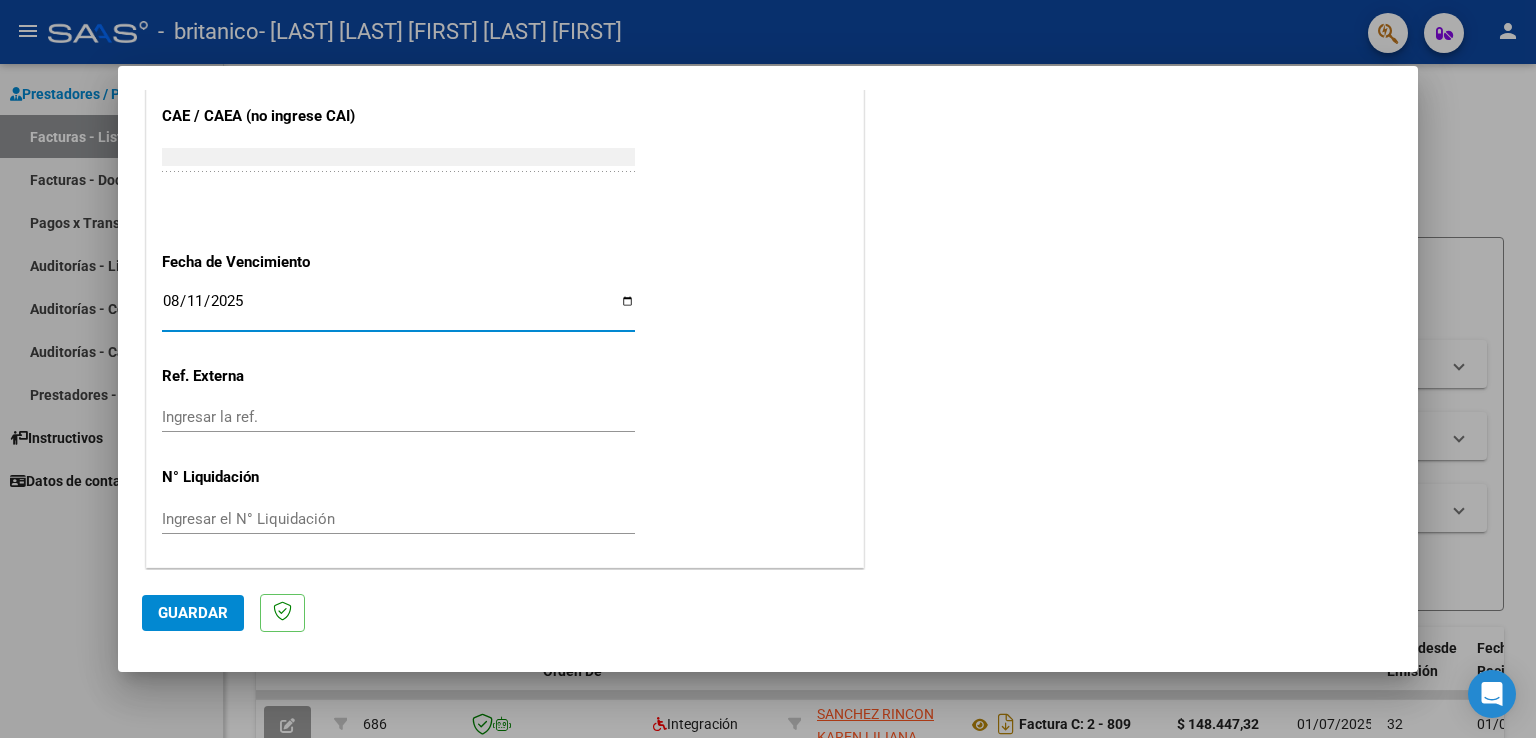 click on "Guardar" 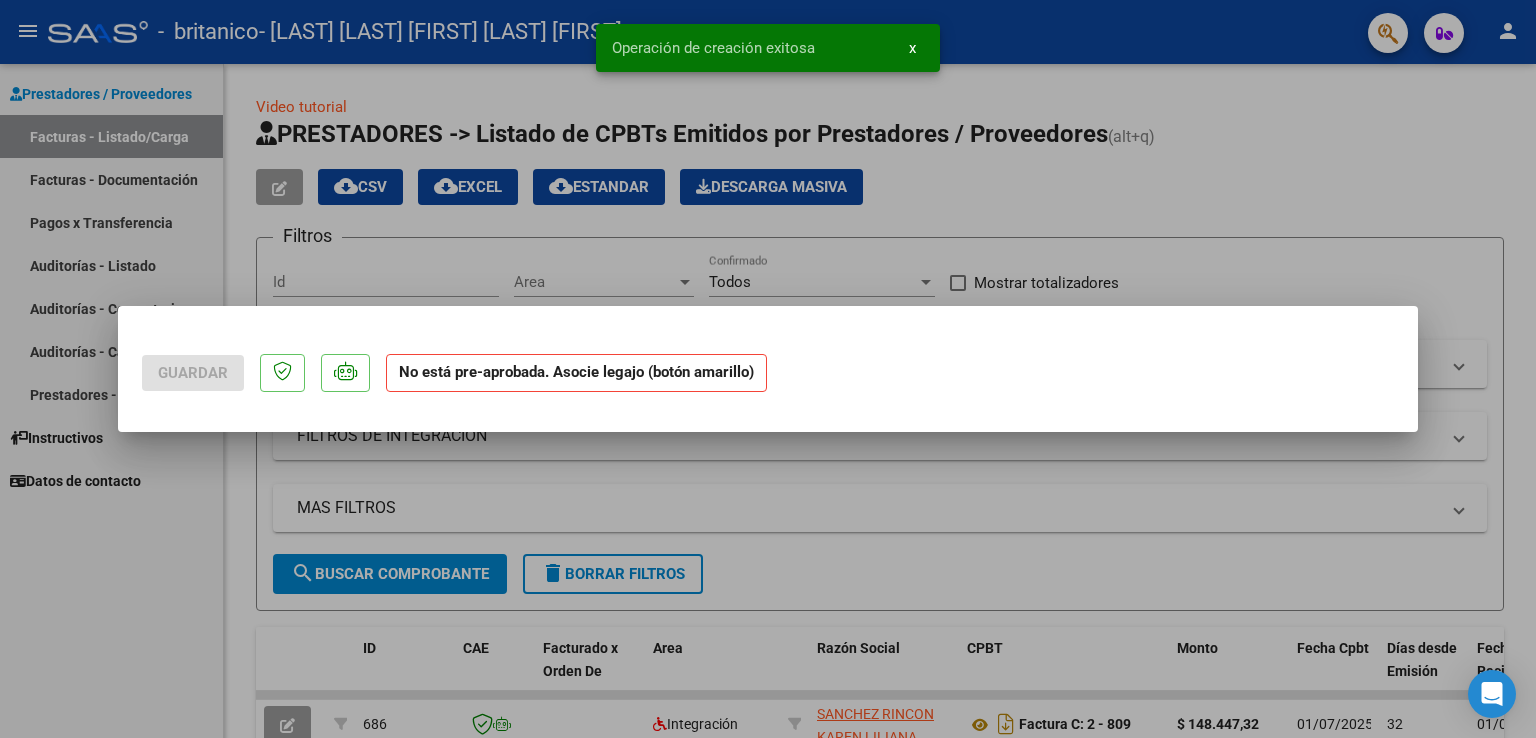scroll, scrollTop: 0, scrollLeft: 0, axis: both 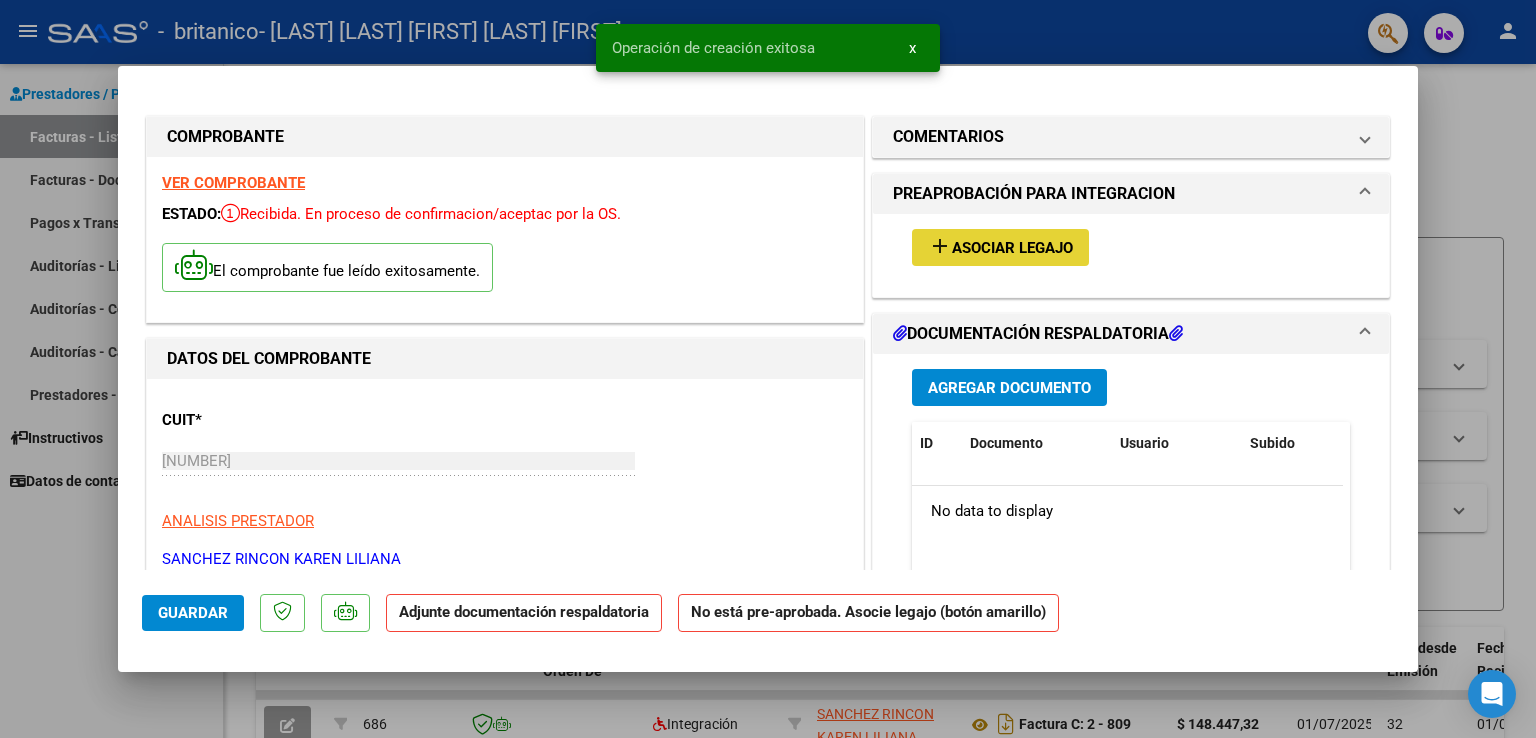 click on "Asociar Legajo" at bounding box center (1012, 248) 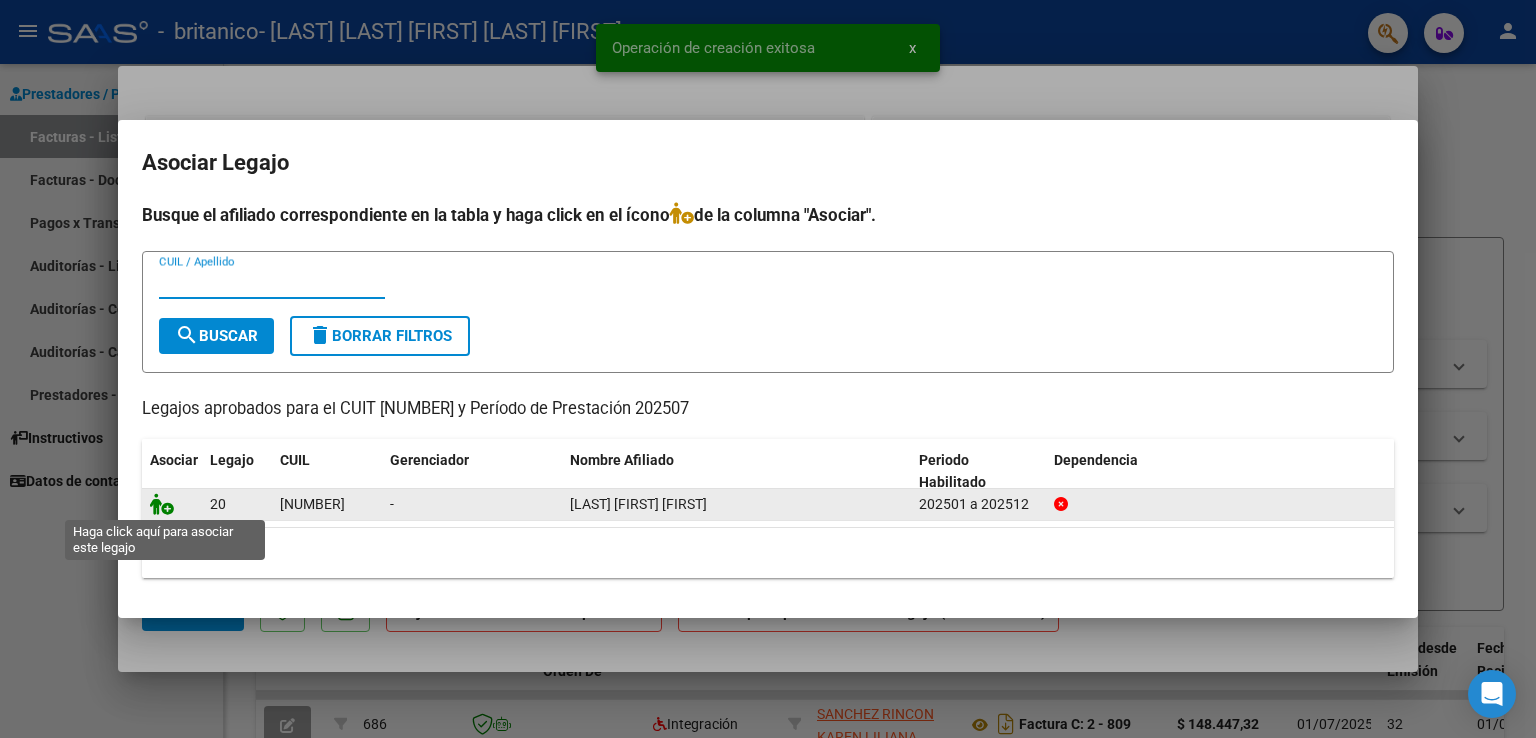 click 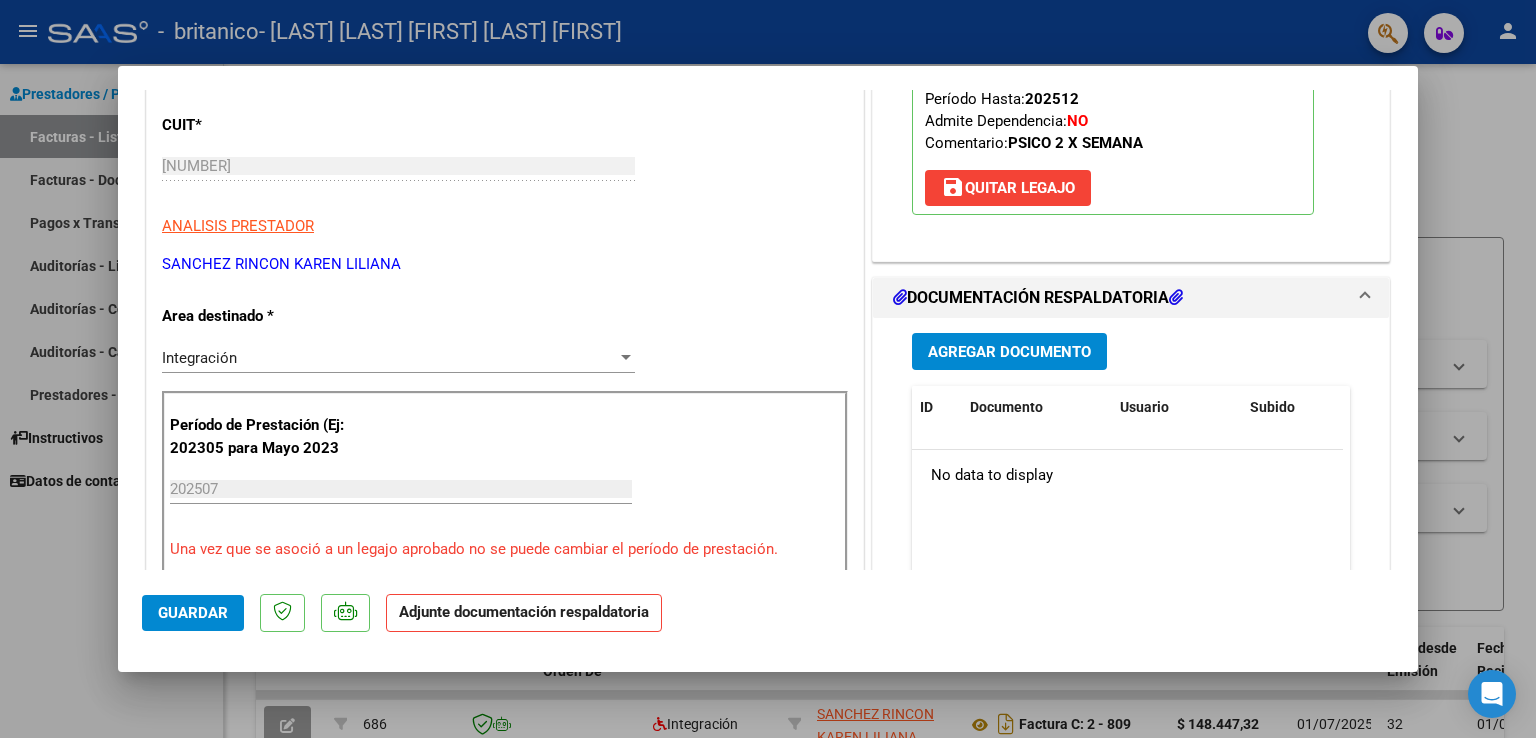 scroll, scrollTop: 300, scrollLeft: 0, axis: vertical 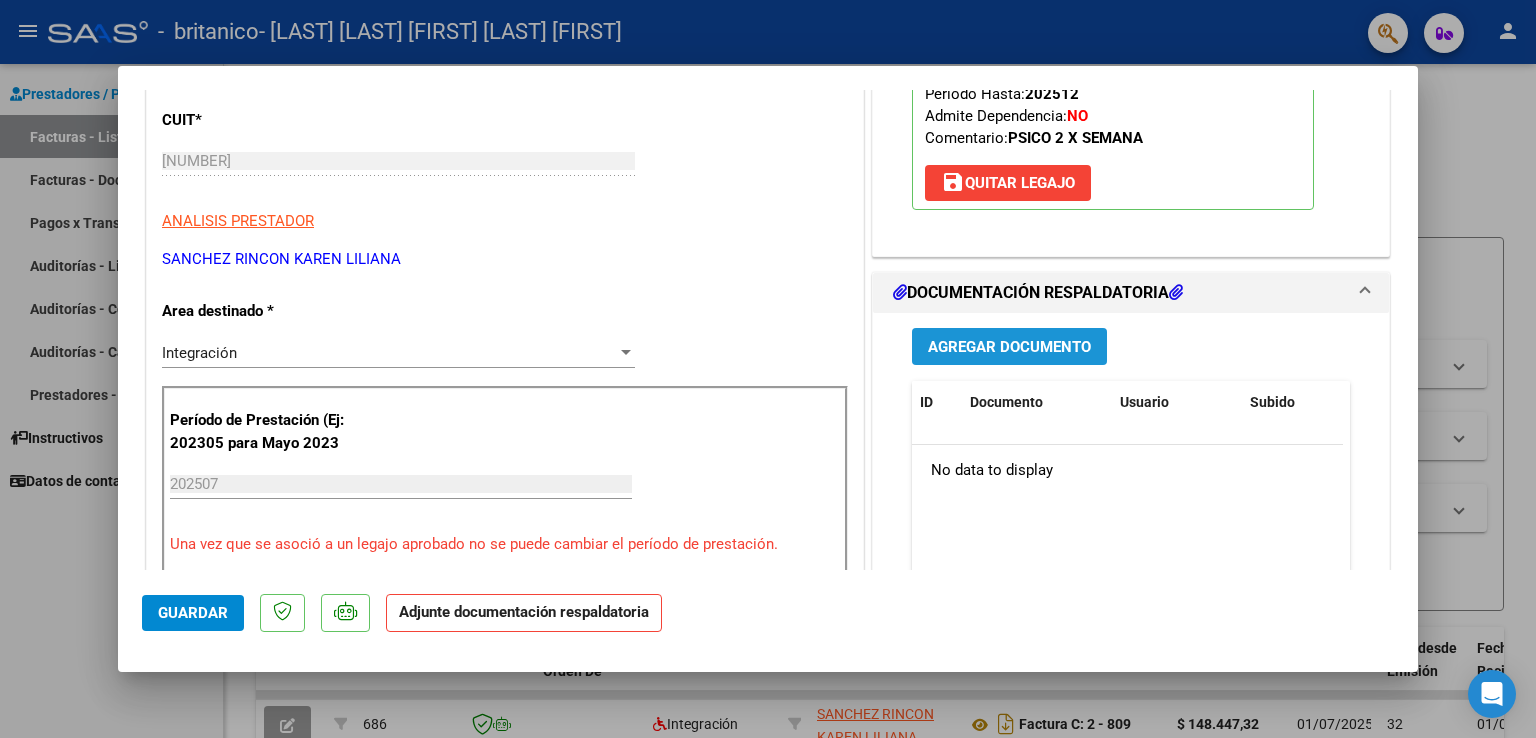click on "Agregar Documento" at bounding box center (1009, 347) 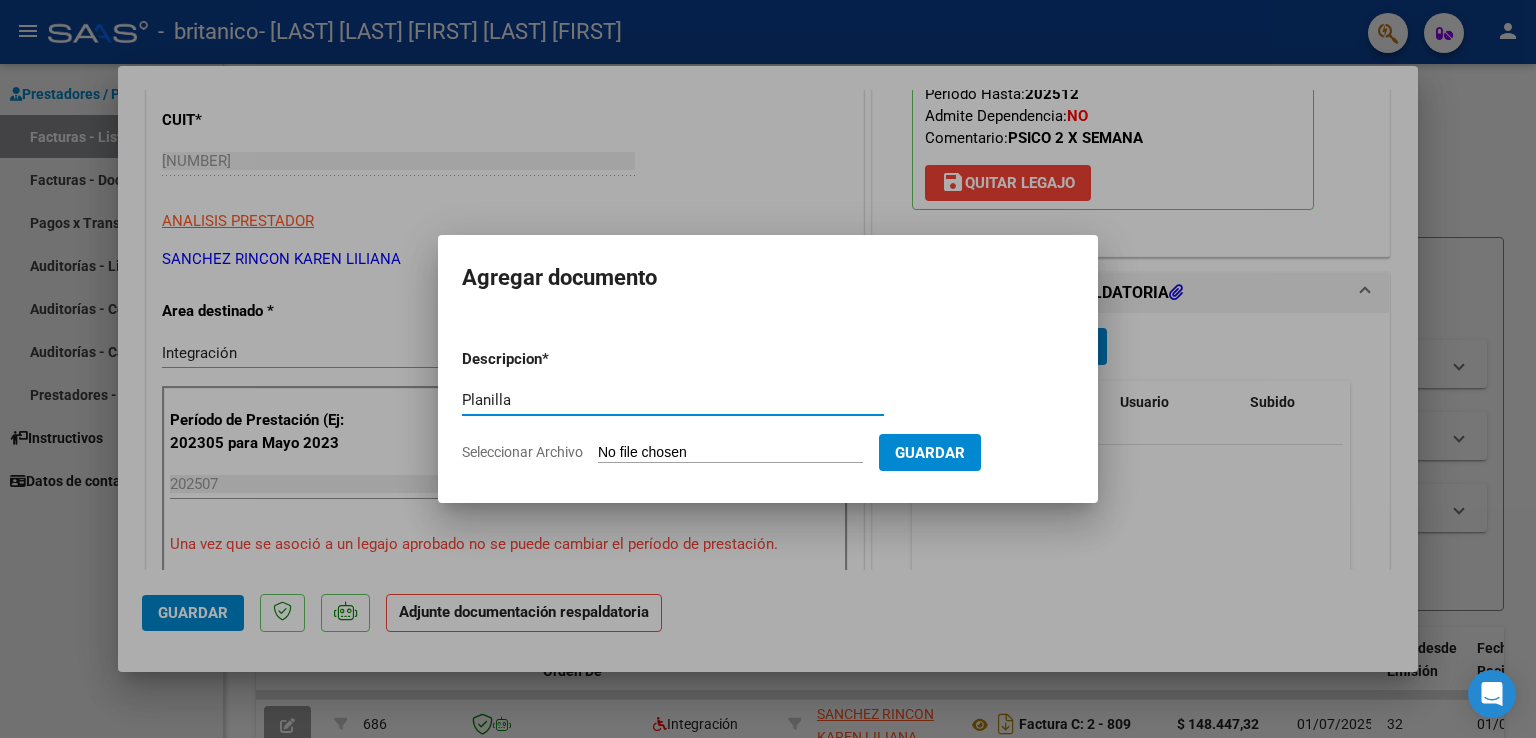 type on "Planilla" 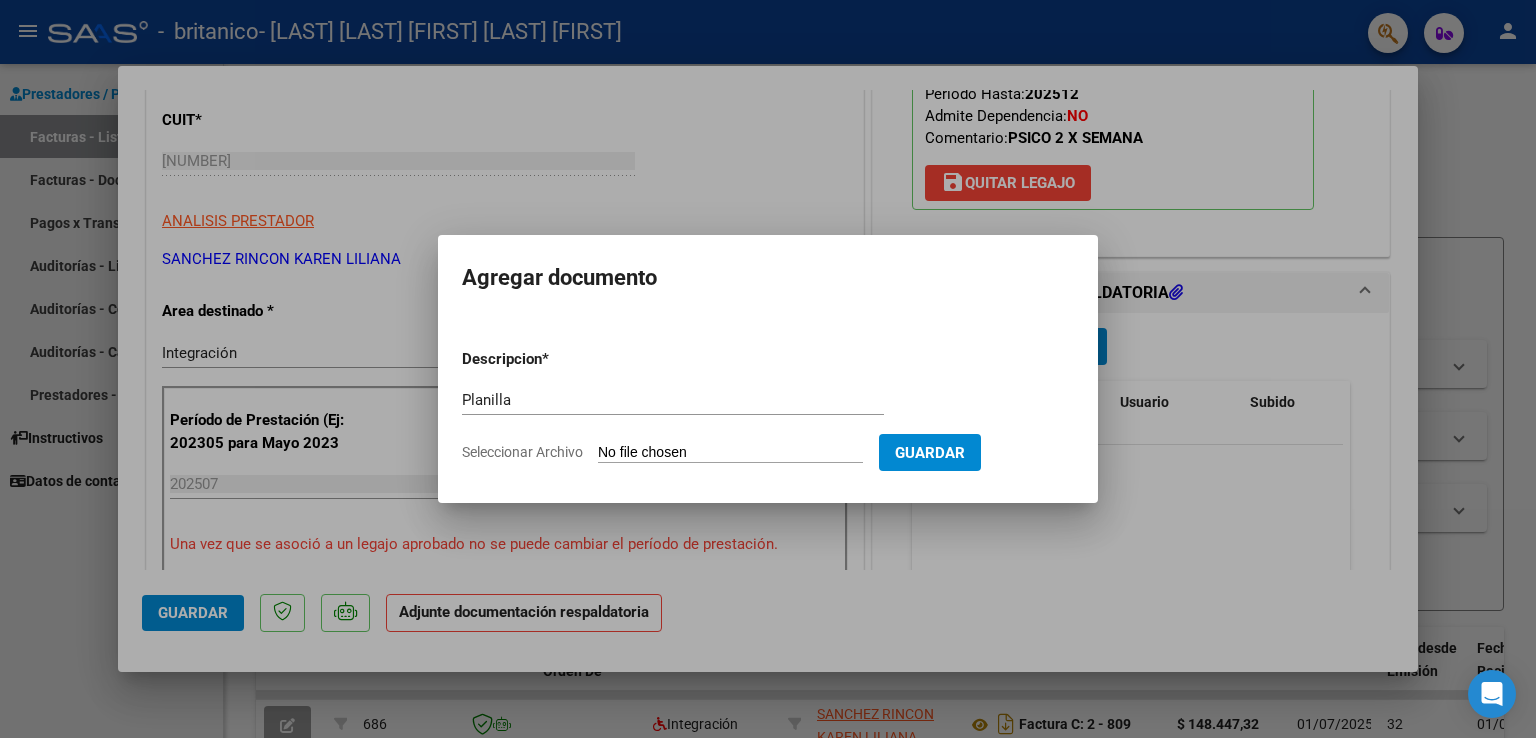 click on "Seleccionar Archivo" 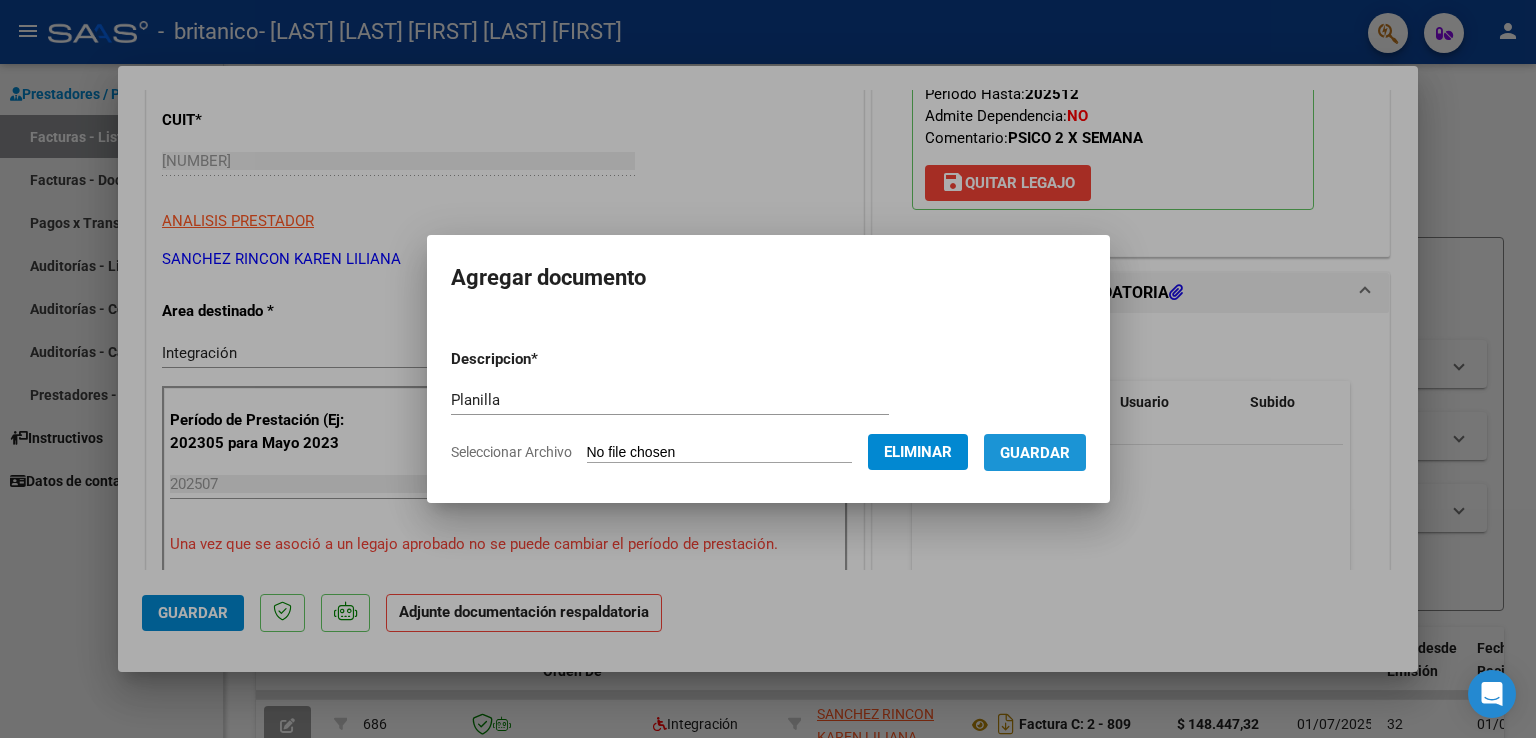 click on "Guardar" at bounding box center (1035, 453) 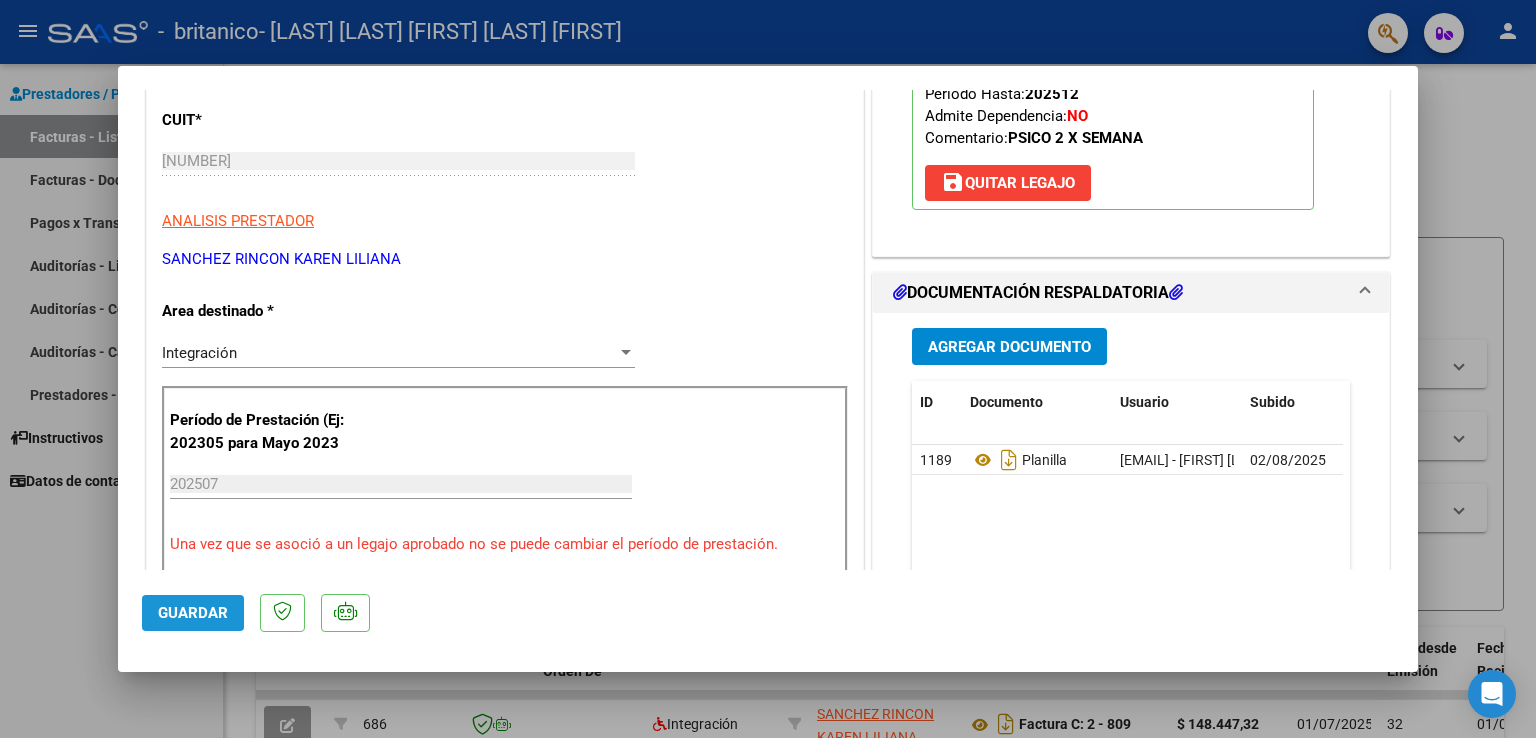 click on "Guardar" 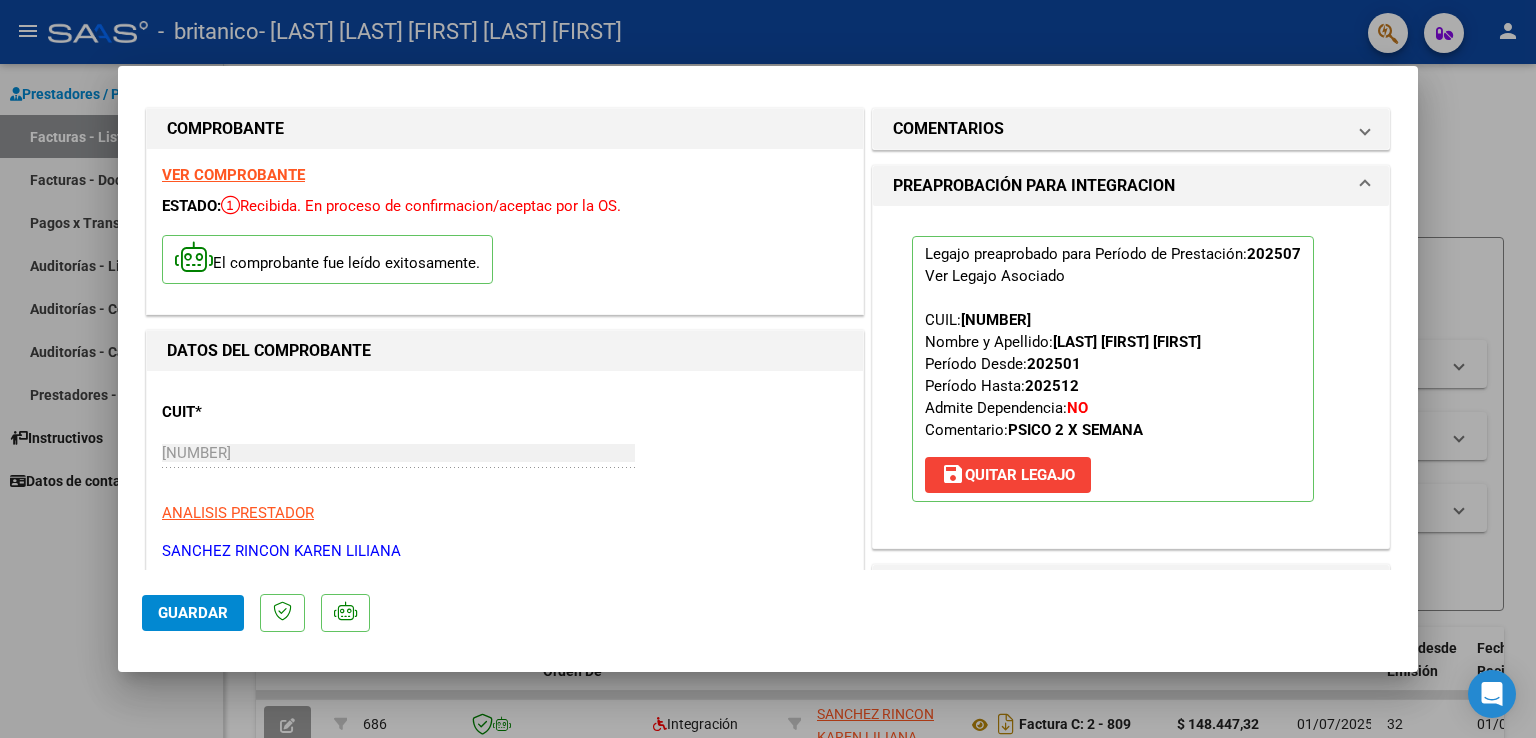 scroll, scrollTop: 0, scrollLeft: 0, axis: both 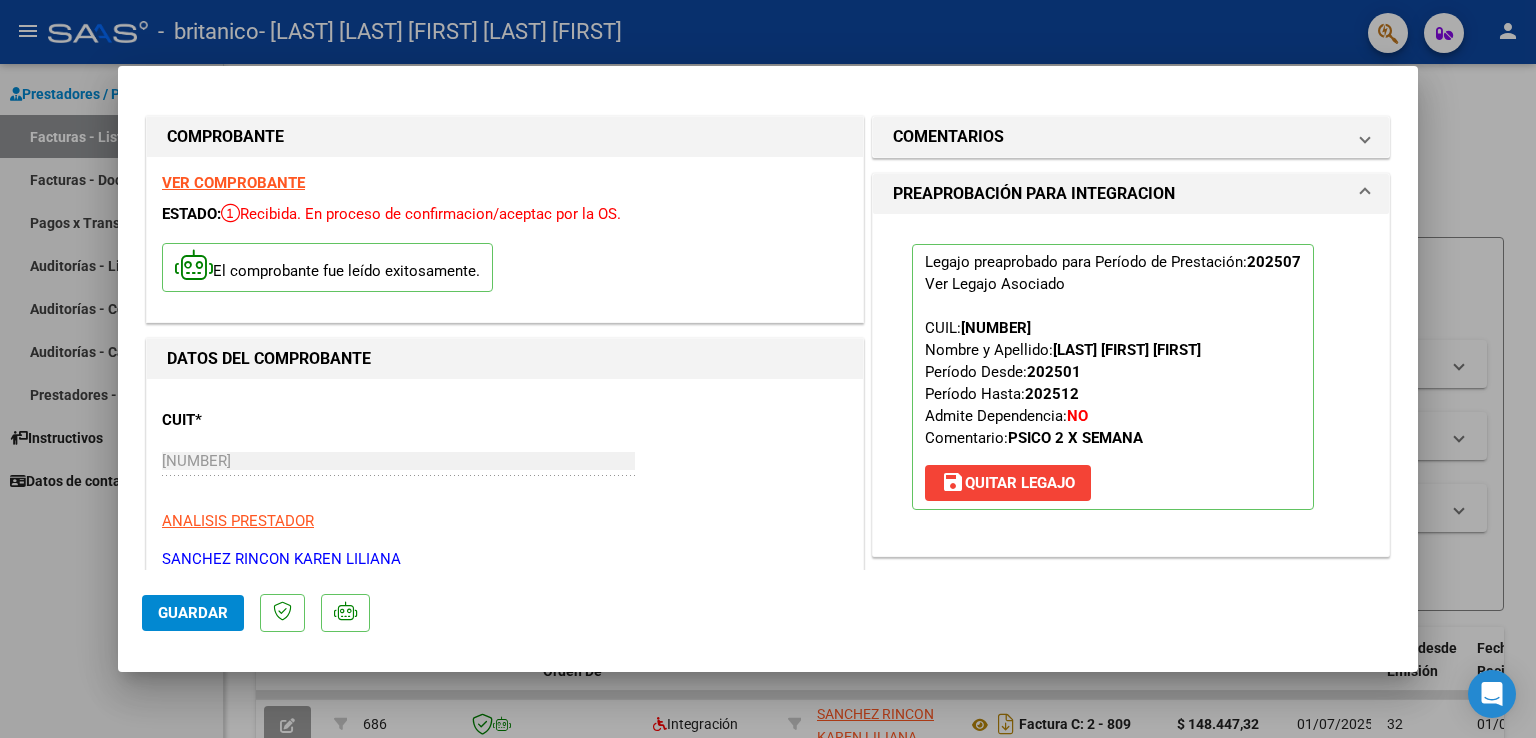 click at bounding box center (768, 369) 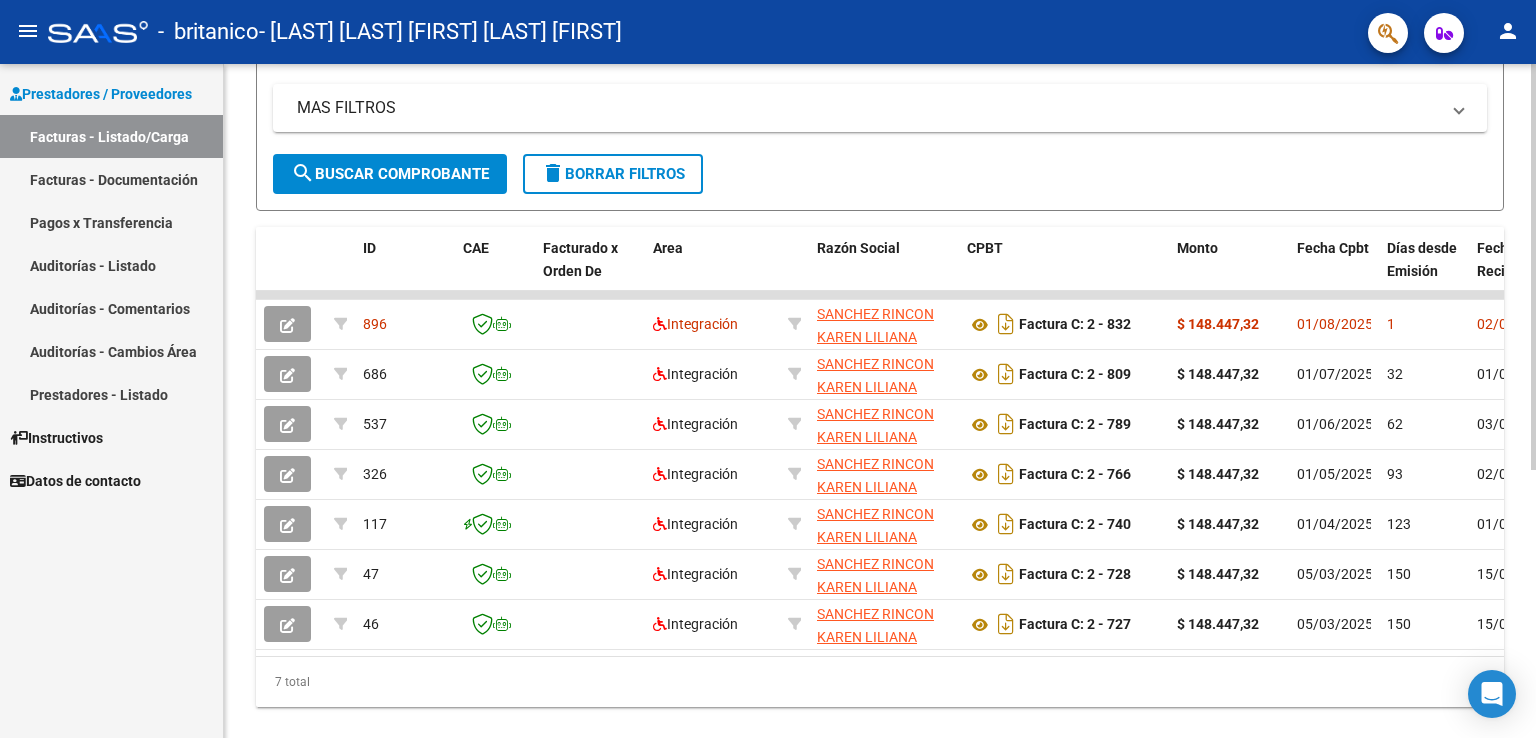scroll, scrollTop: 0, scrollLeft: 0, axis: both 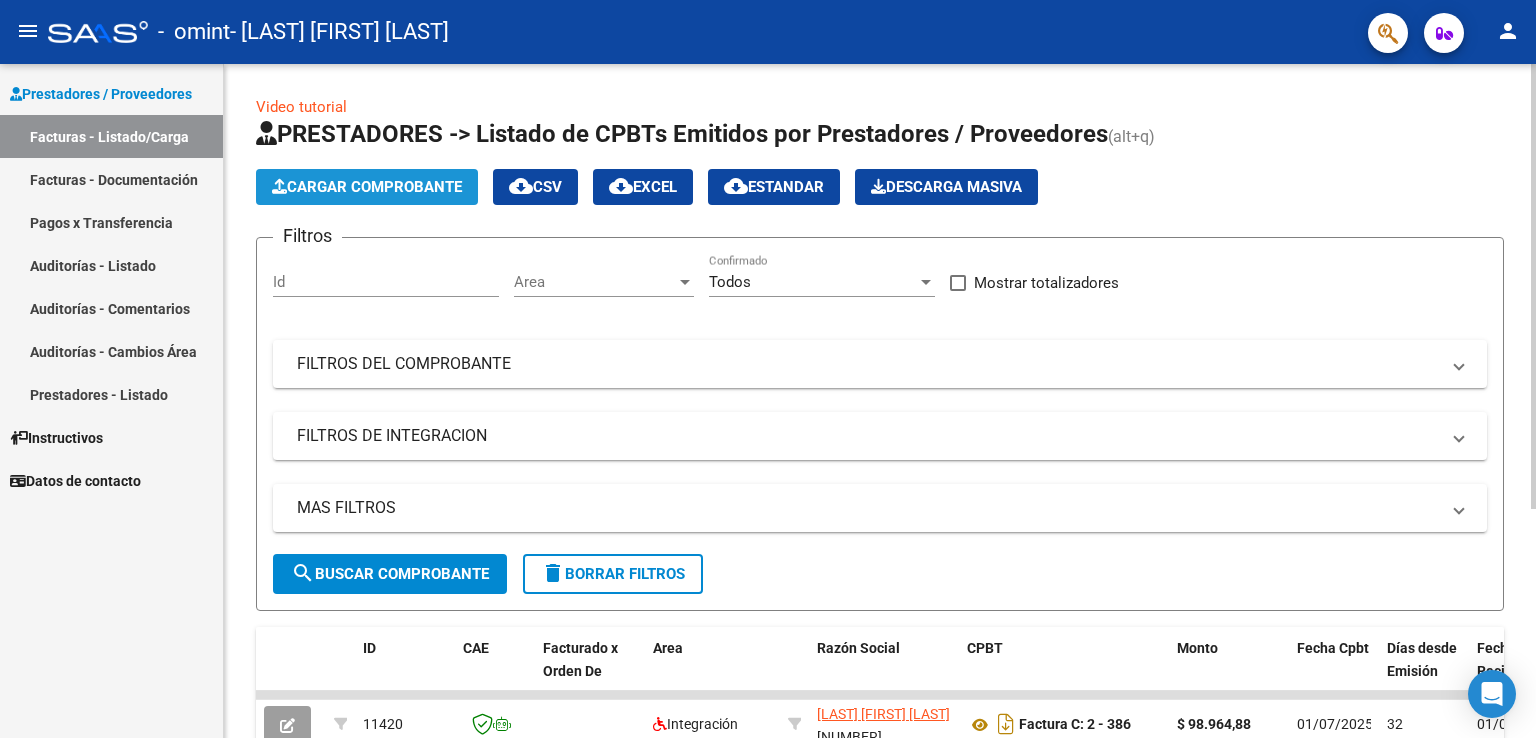 click on "Cargar Comprobante" 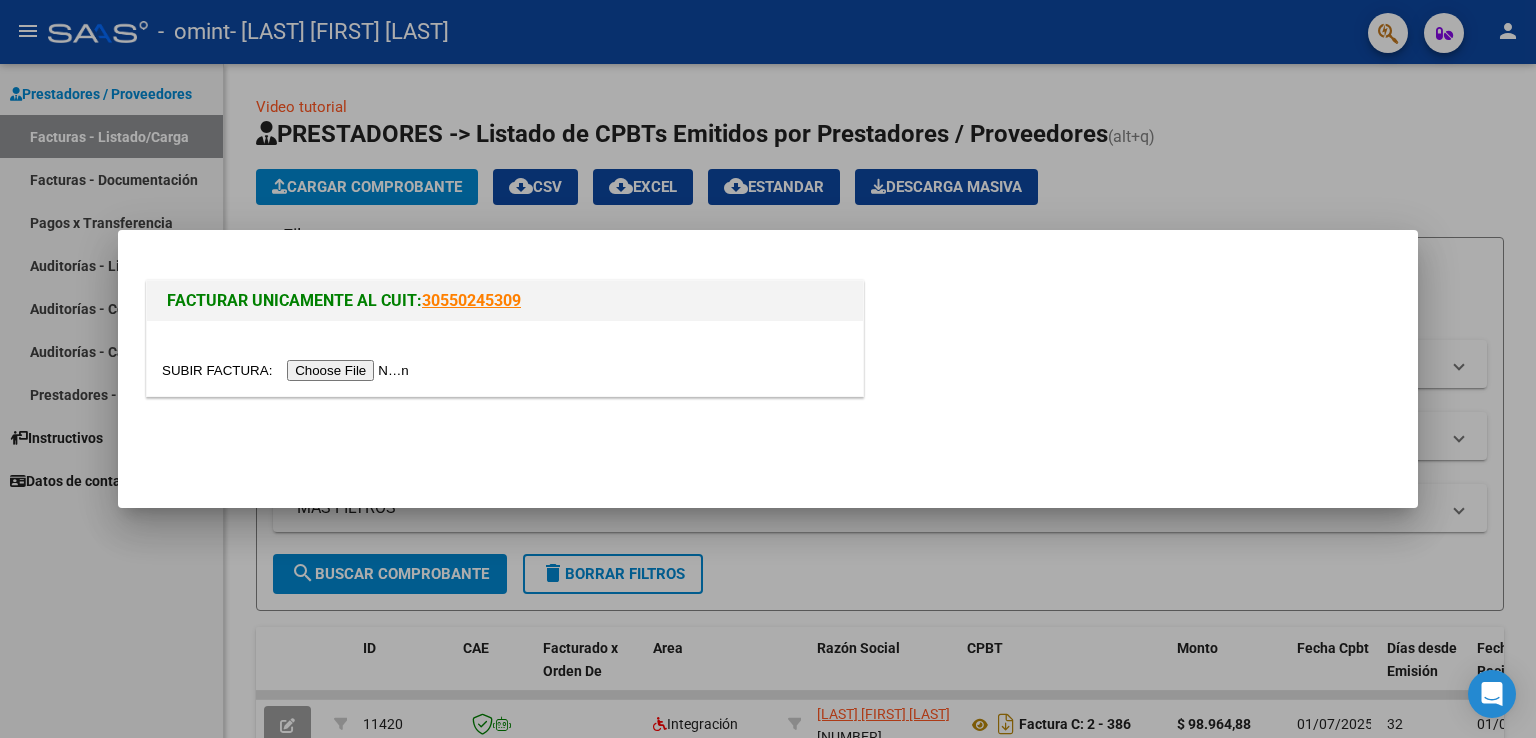 click at bounding box center [288, 370] 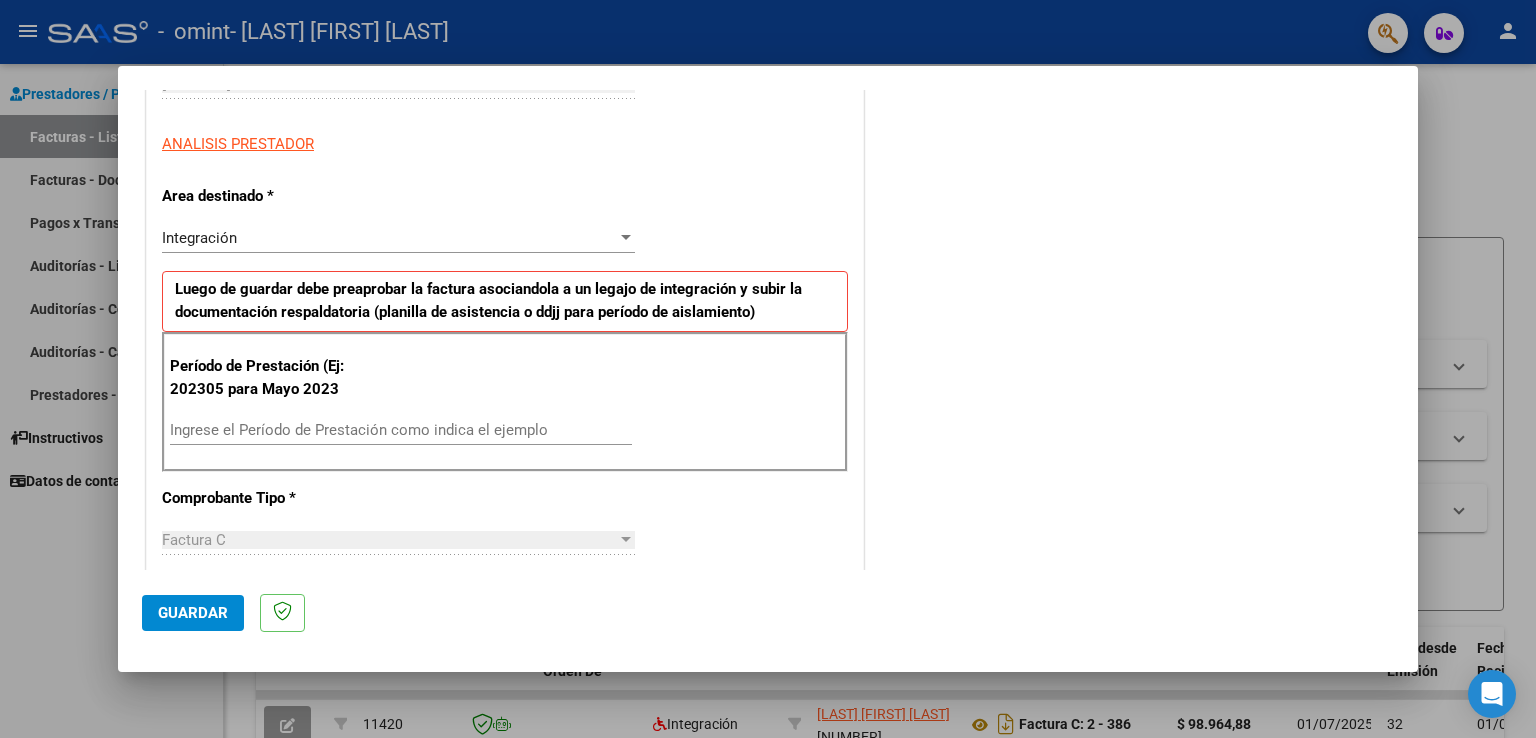 scroll, scrollTop: 400, scrollLeft: 0, axis: vertical 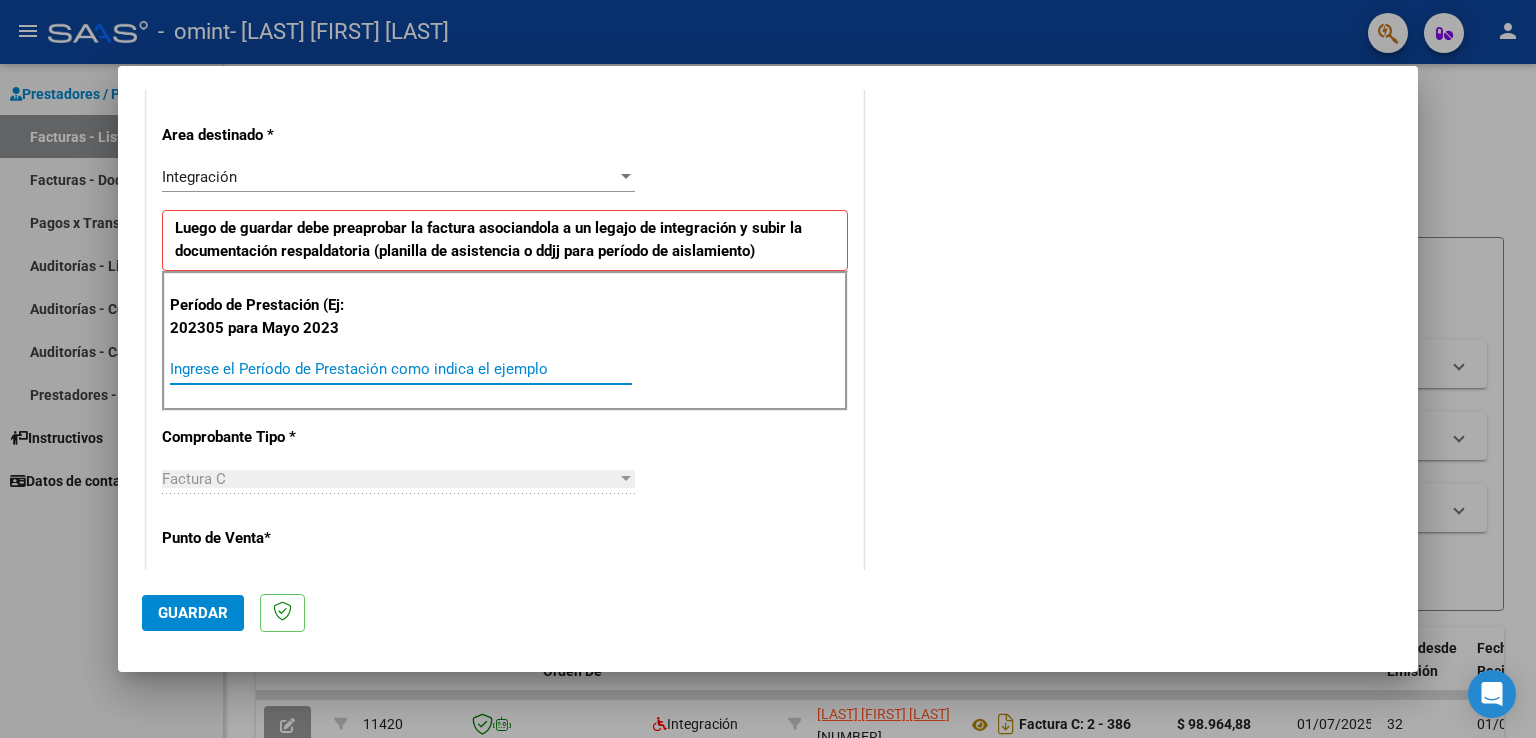 click on "Ingrese el Período de Prestación como indica el ejemplo" at bounding box center [401, 369] 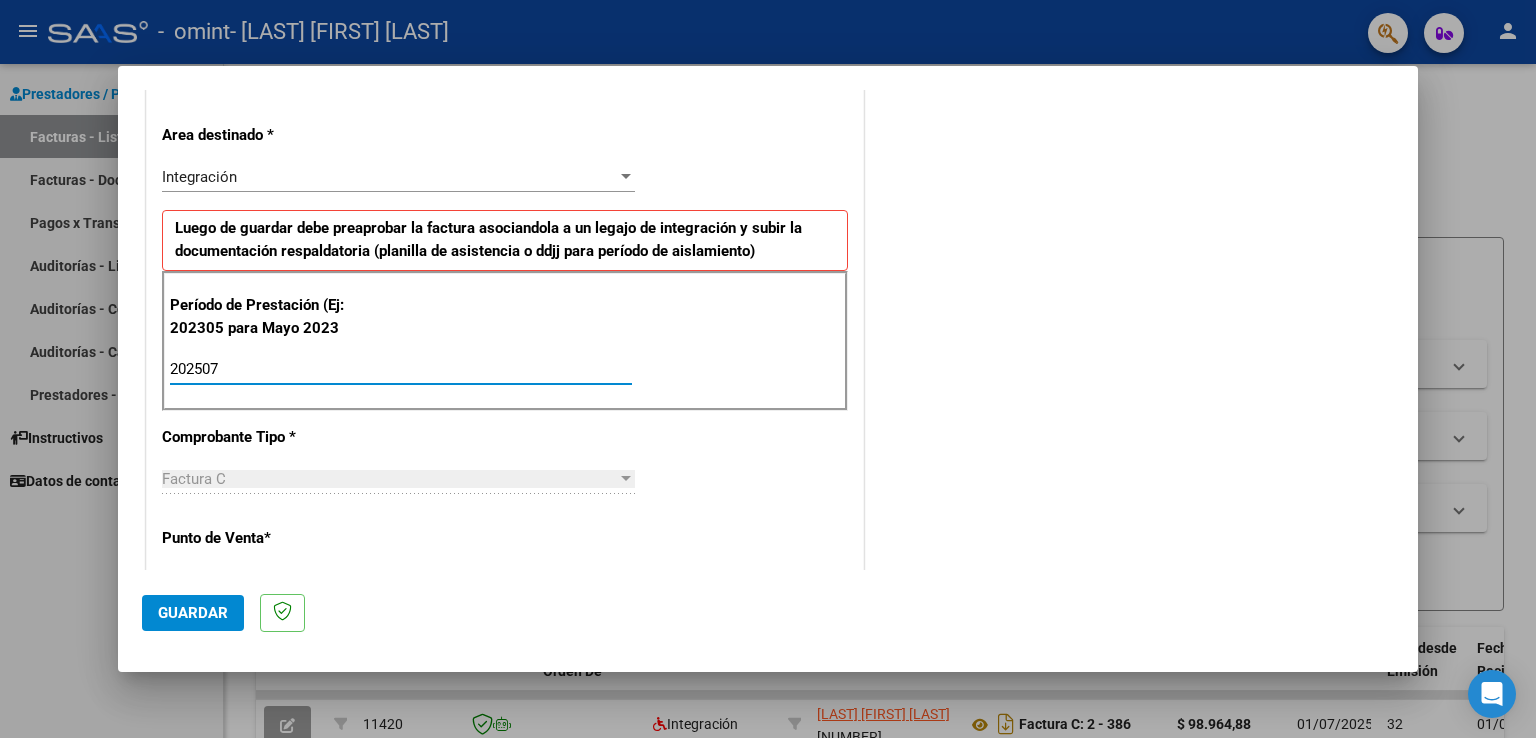 type on "202507" 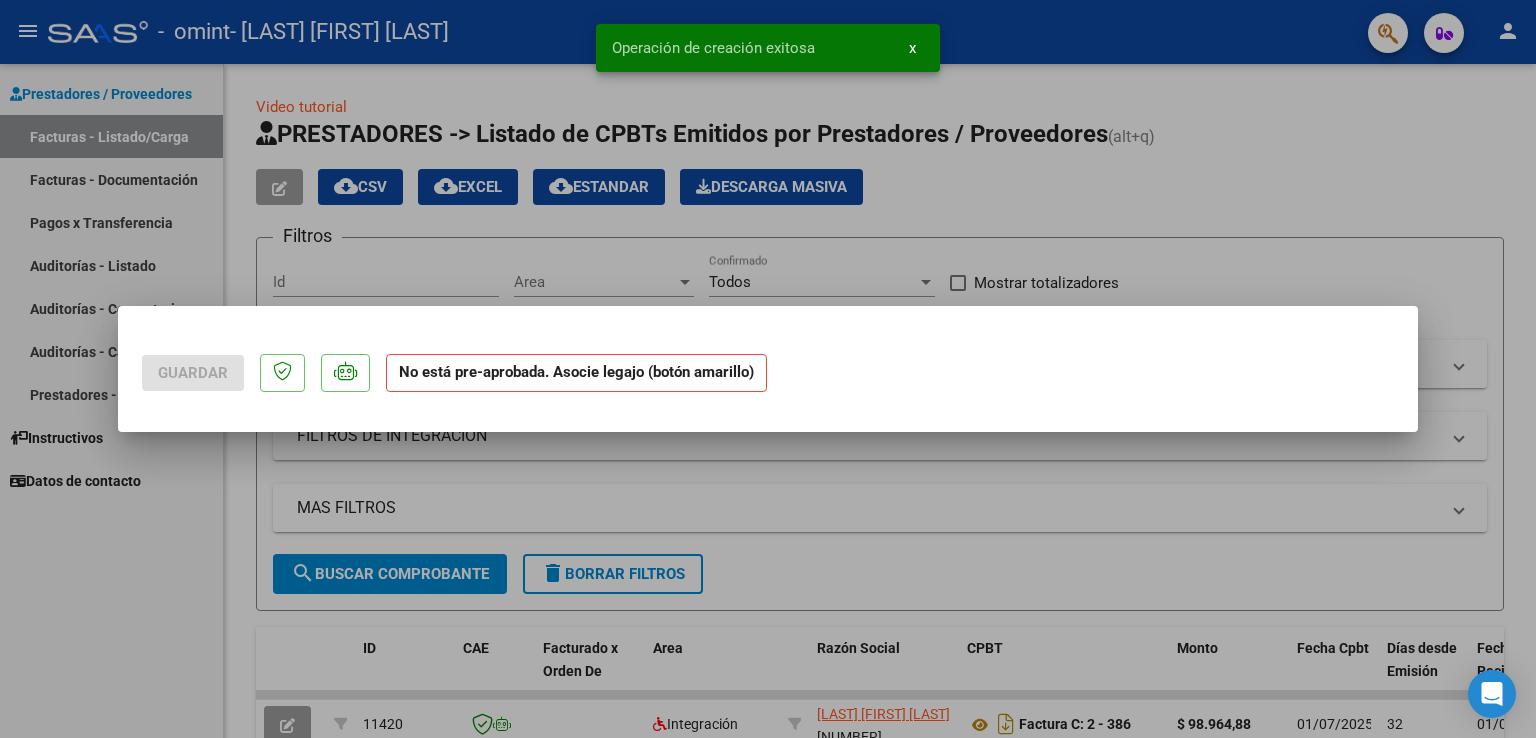 scroll, scrollTop: 0, scrollLeft: 0, axis: both 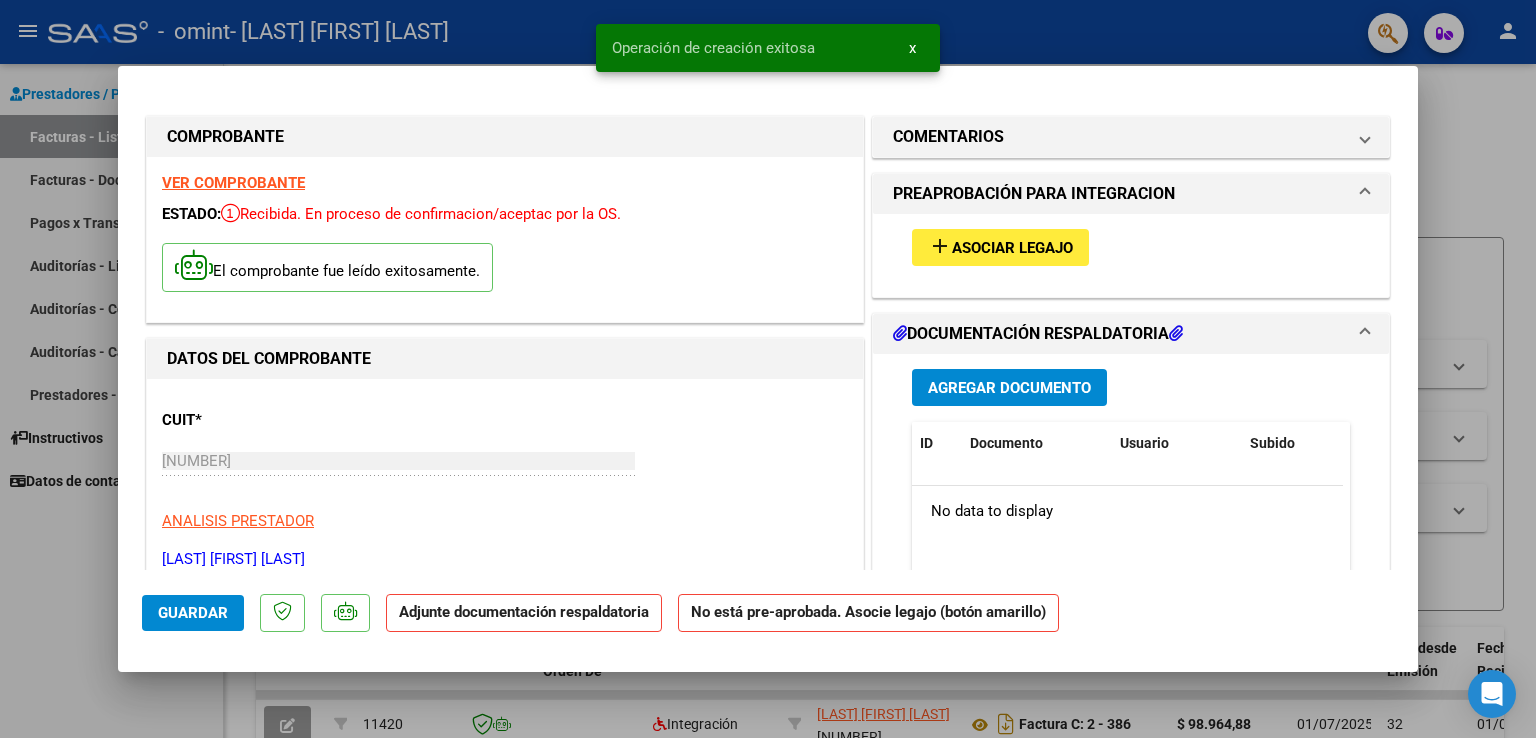 click on "add Asociar Legajo" at bounding box center [1000, 247] 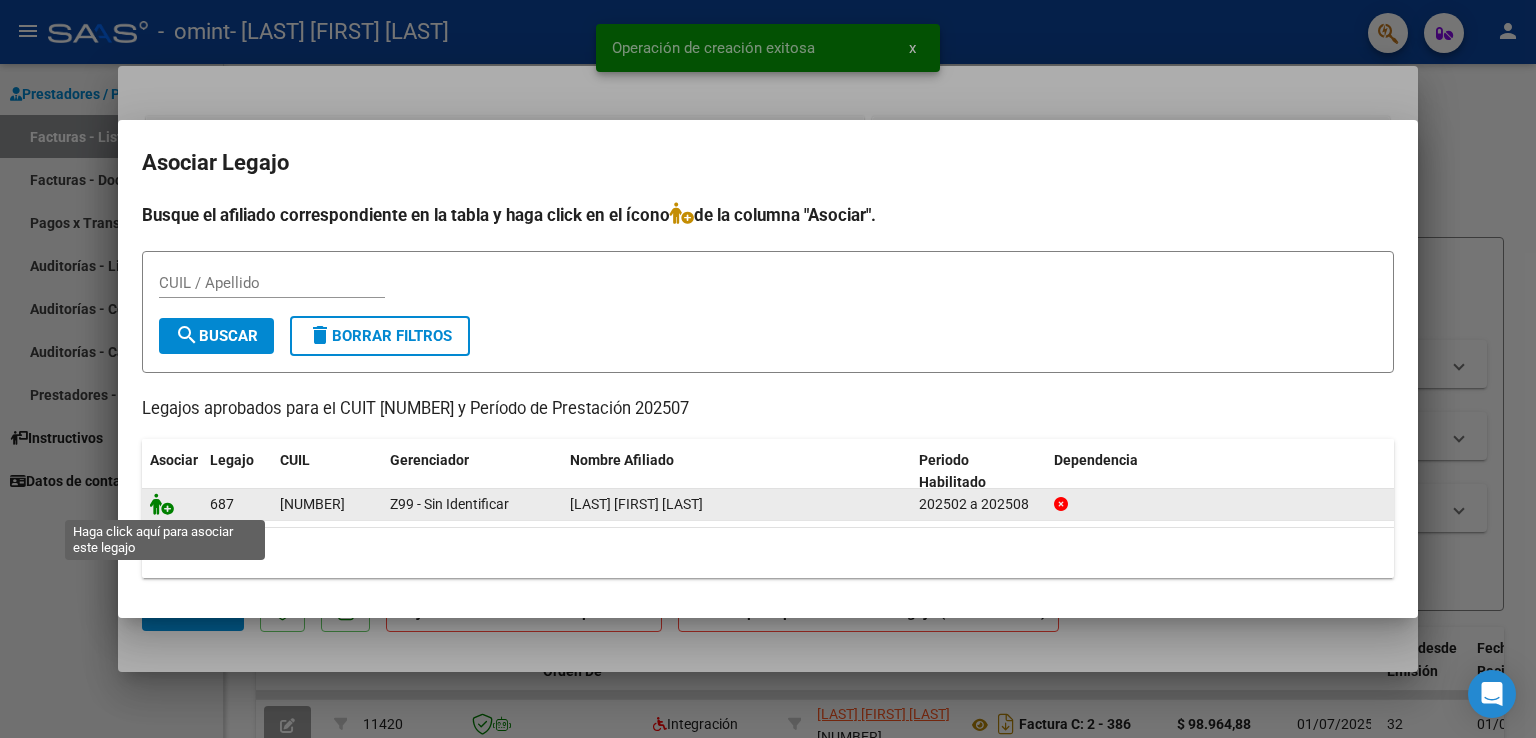 click 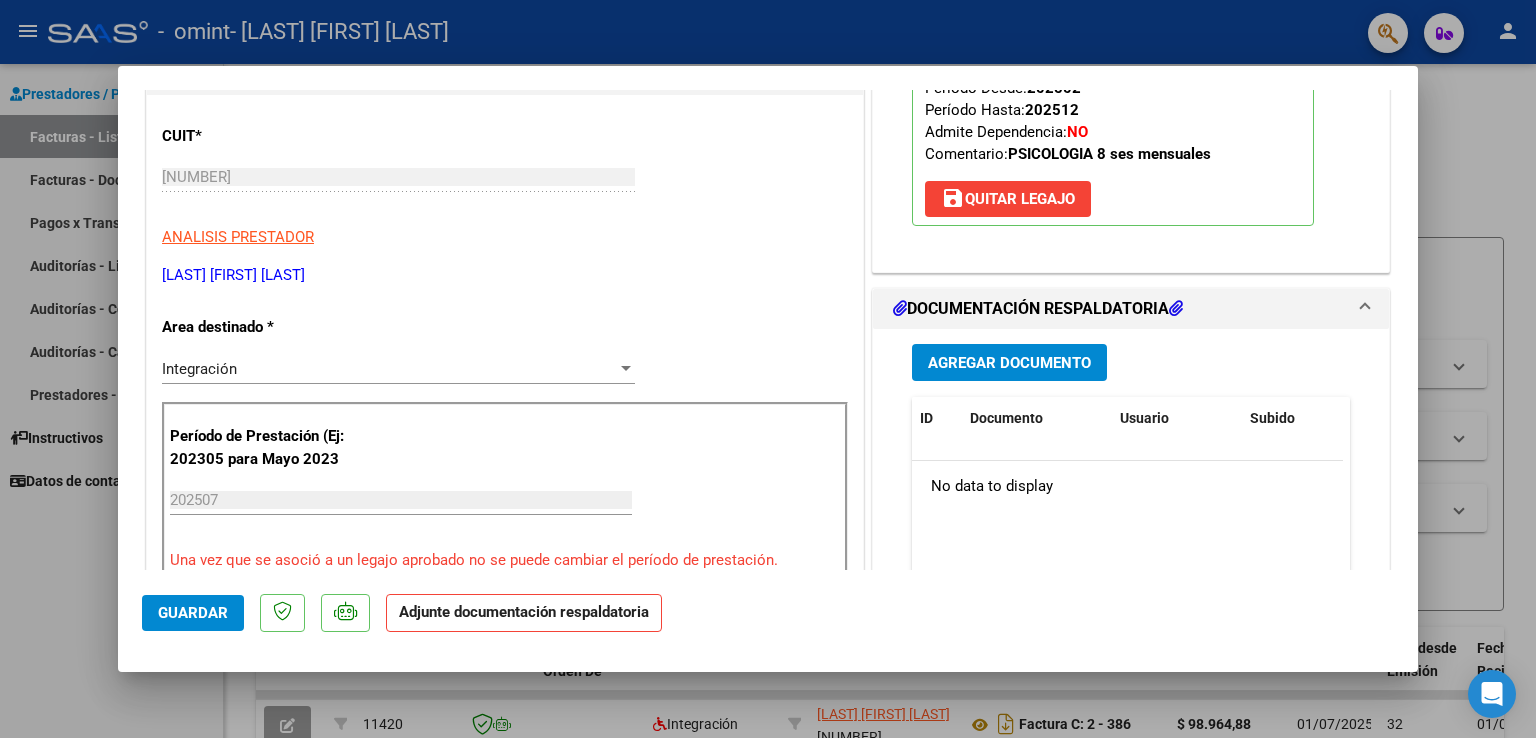 scroll, scrollTop: 400, scrollLeft: 0, axis: vertical 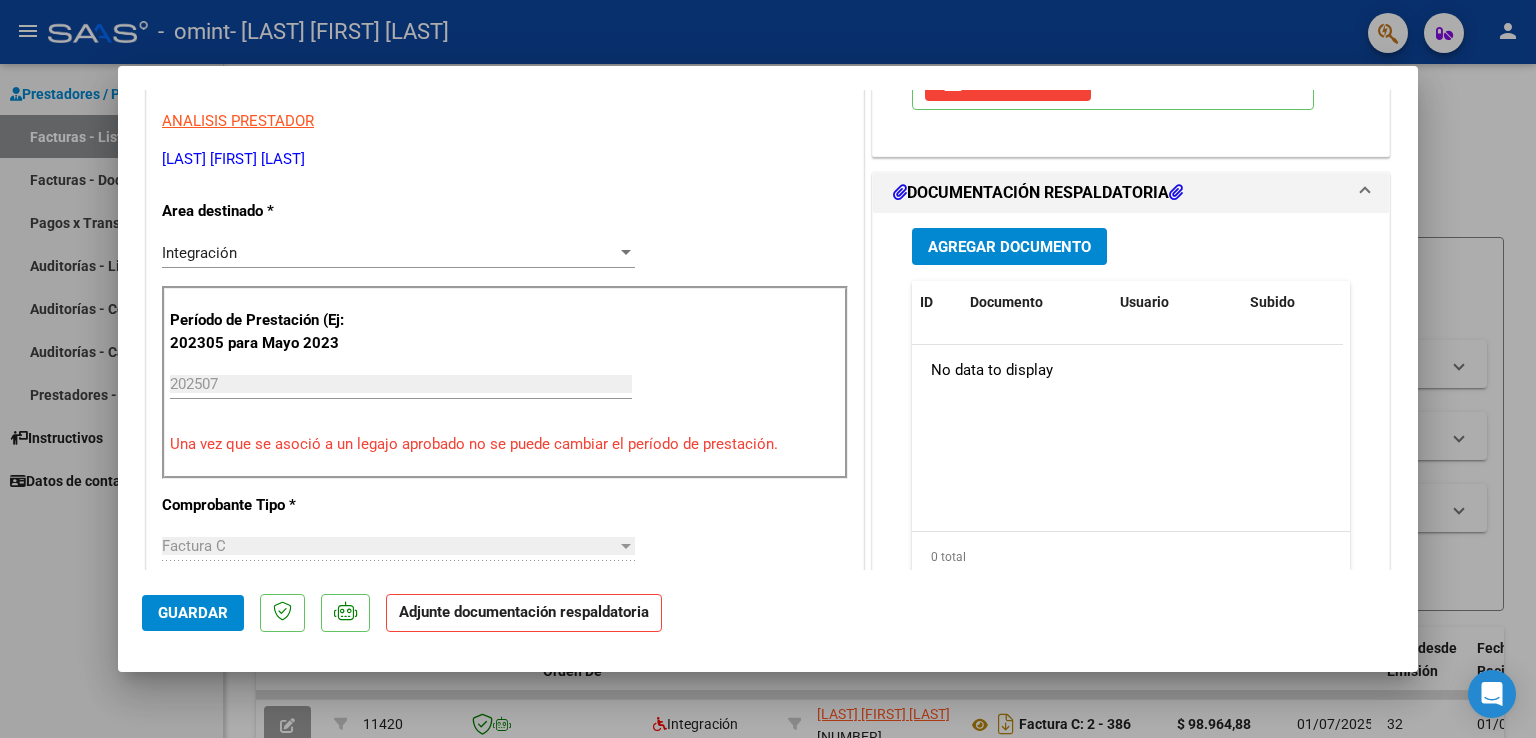 click on "Agregar Documento" at bounding box center [1009, 247] 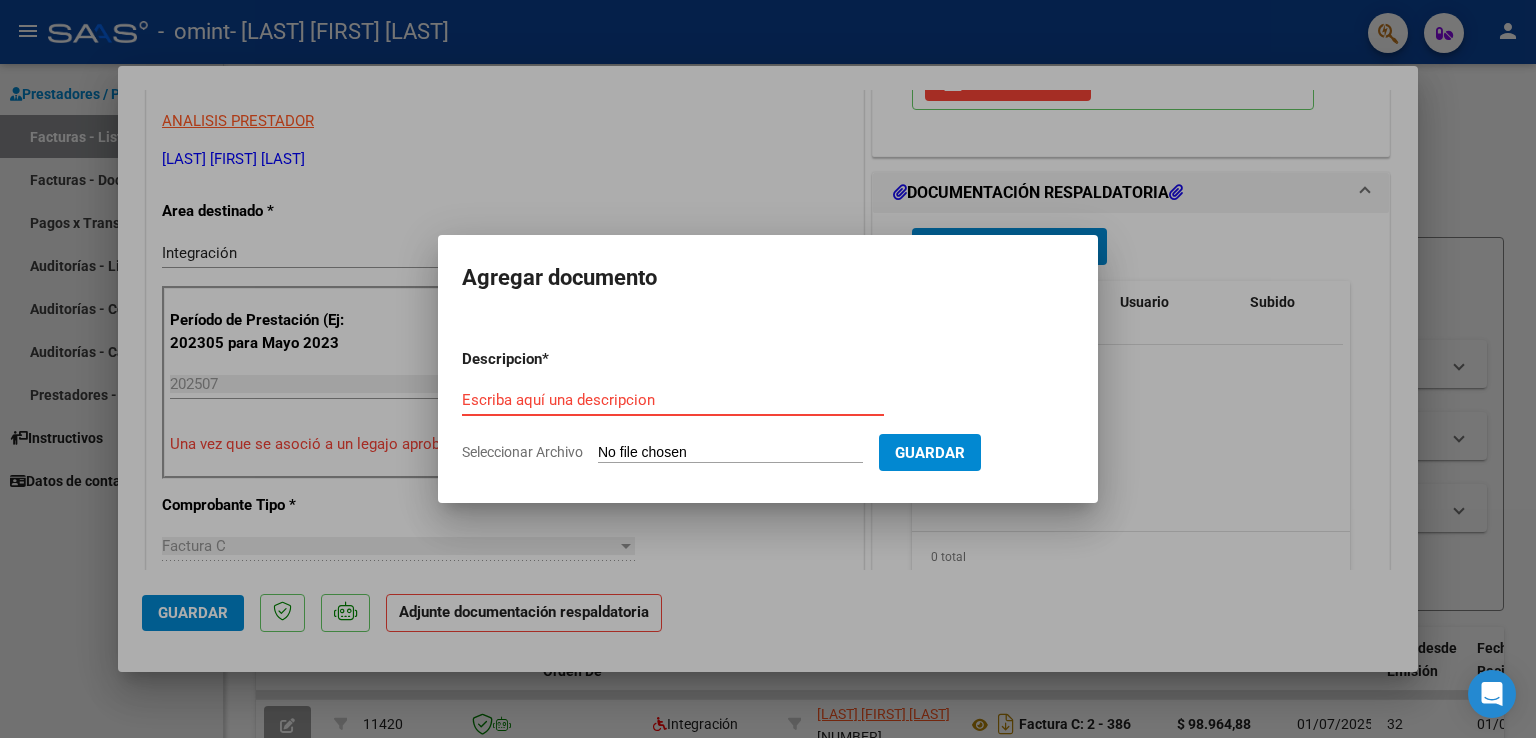 click at bounding box center [768, 369] 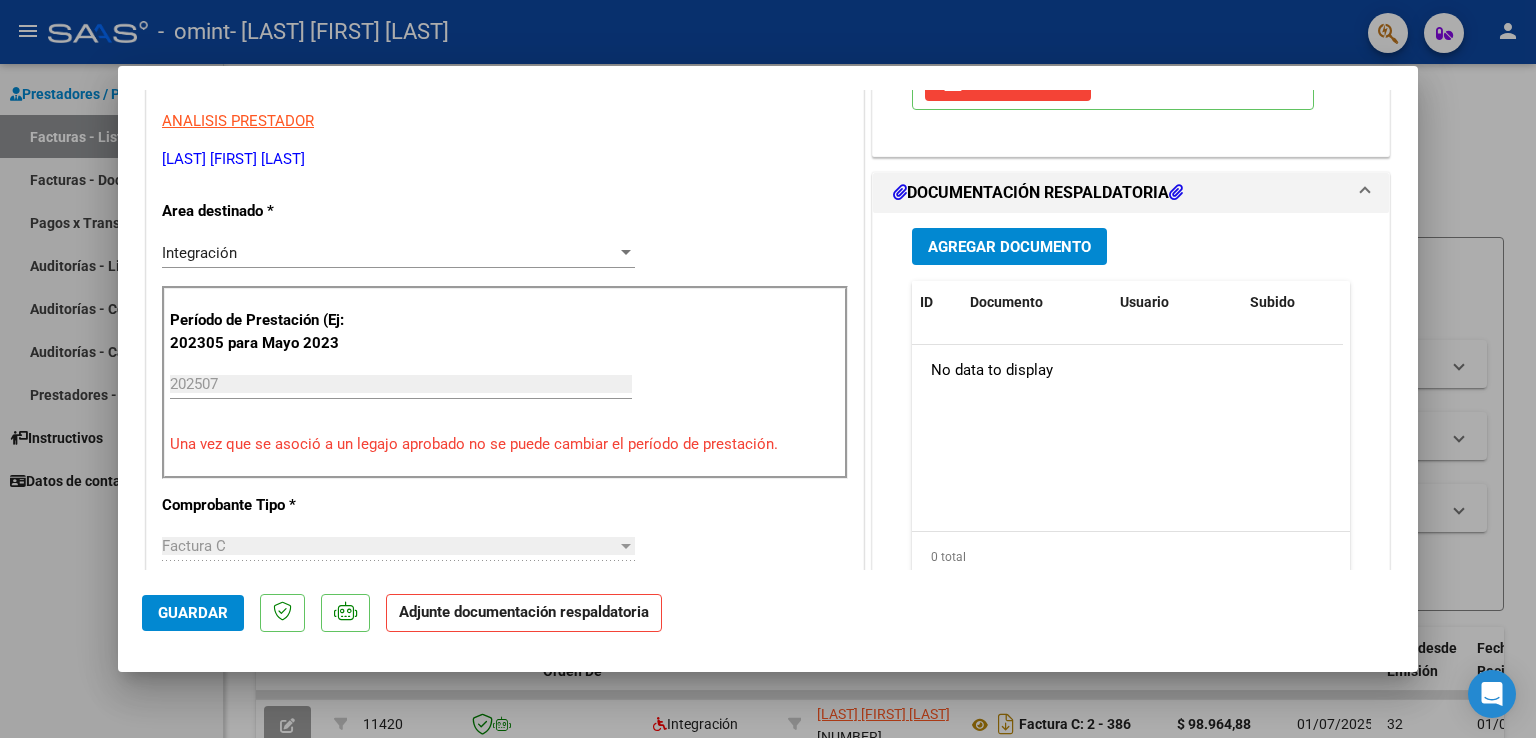 scroll, scrollTop: 0, scrollLeft: 0, axis: both 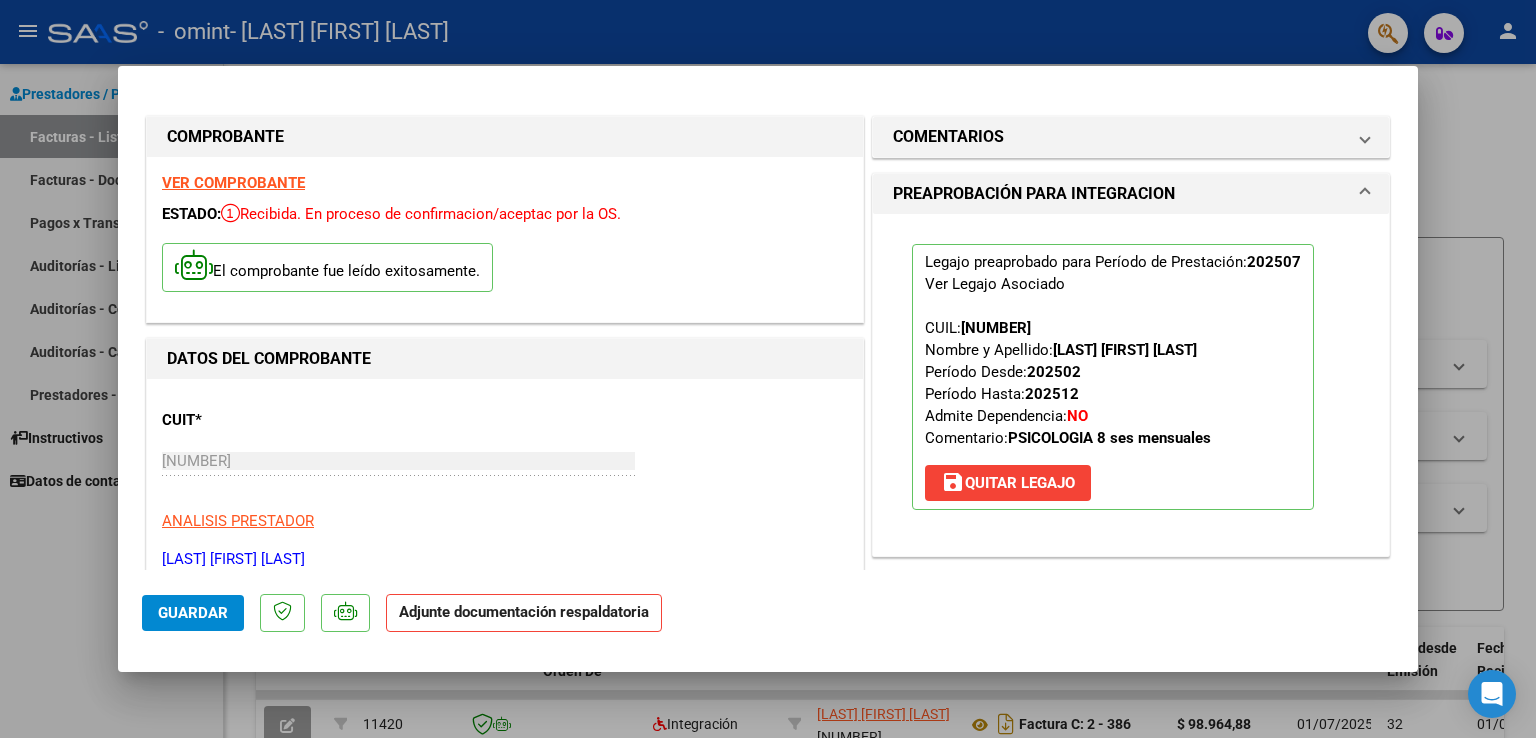 click at bounding box center [768, 369] 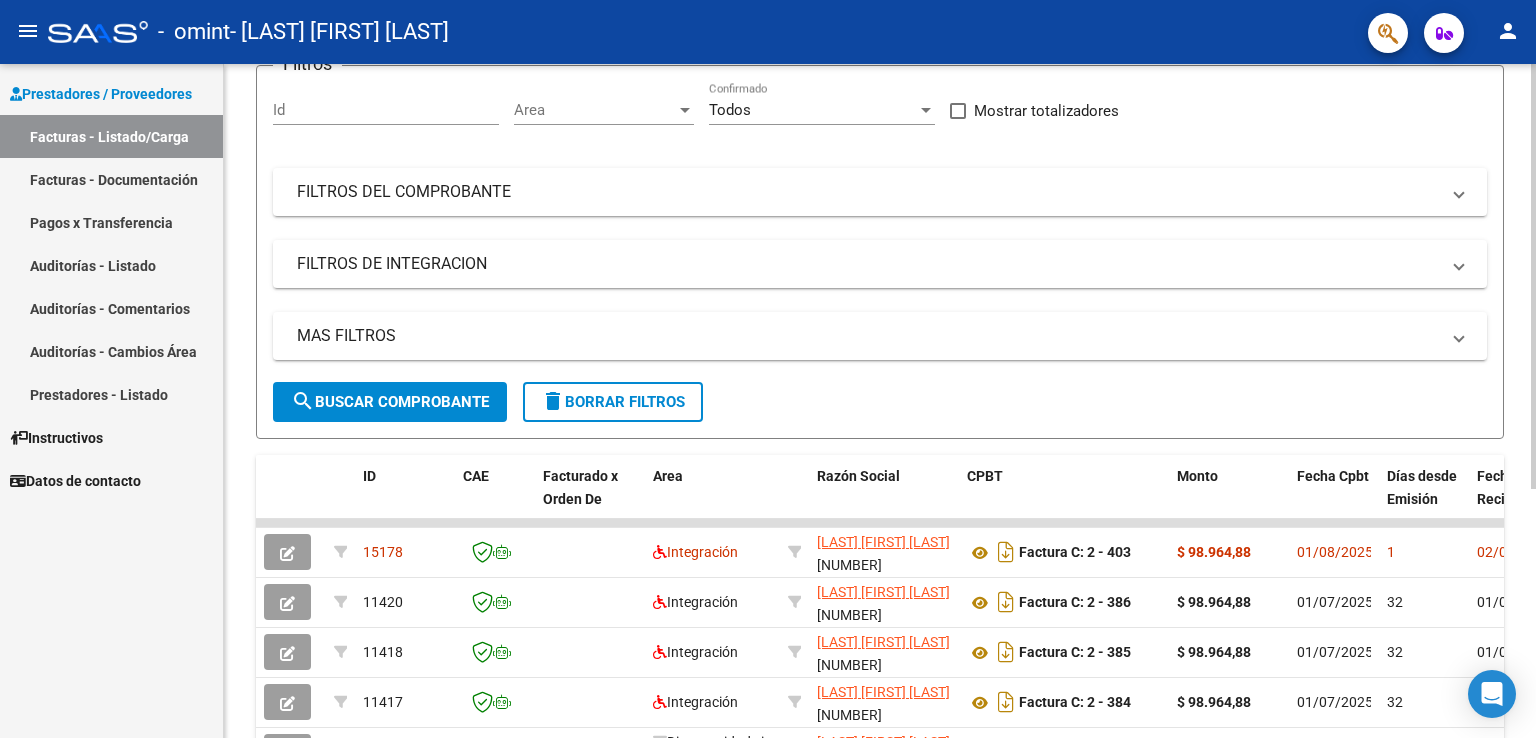 scroll, scrollTop: 200, scrollLeft: 0, axis: vertical 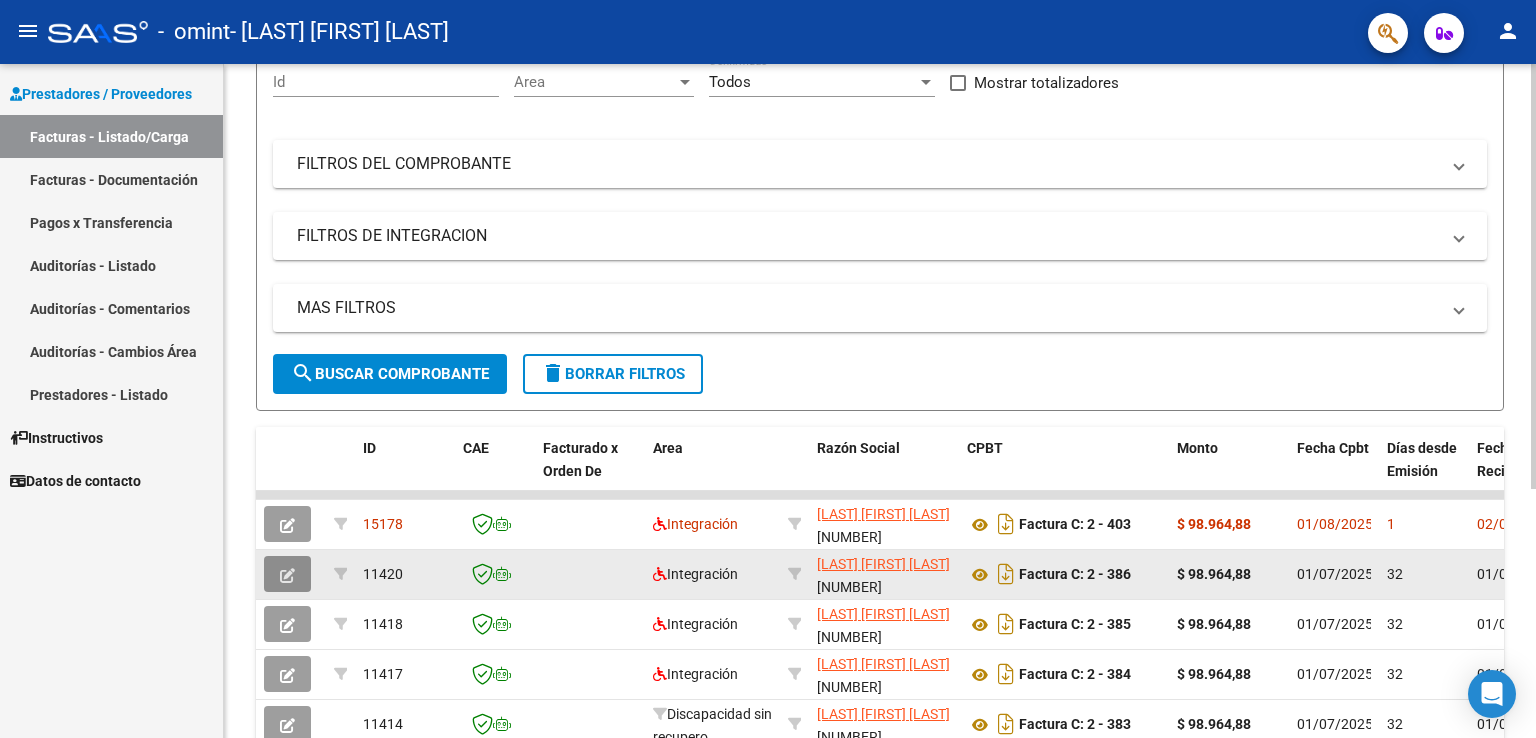 click 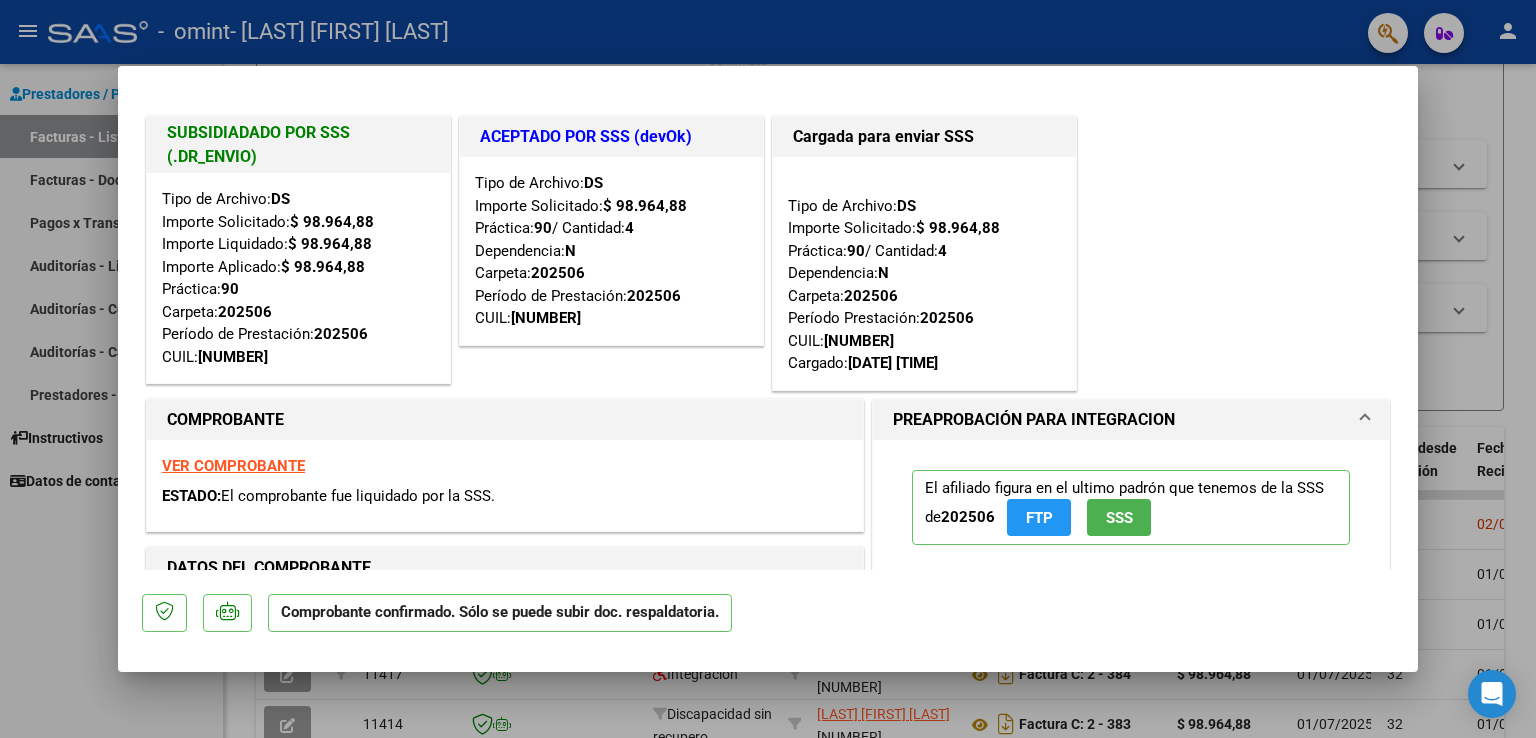 click at bounding box center (768, 369) 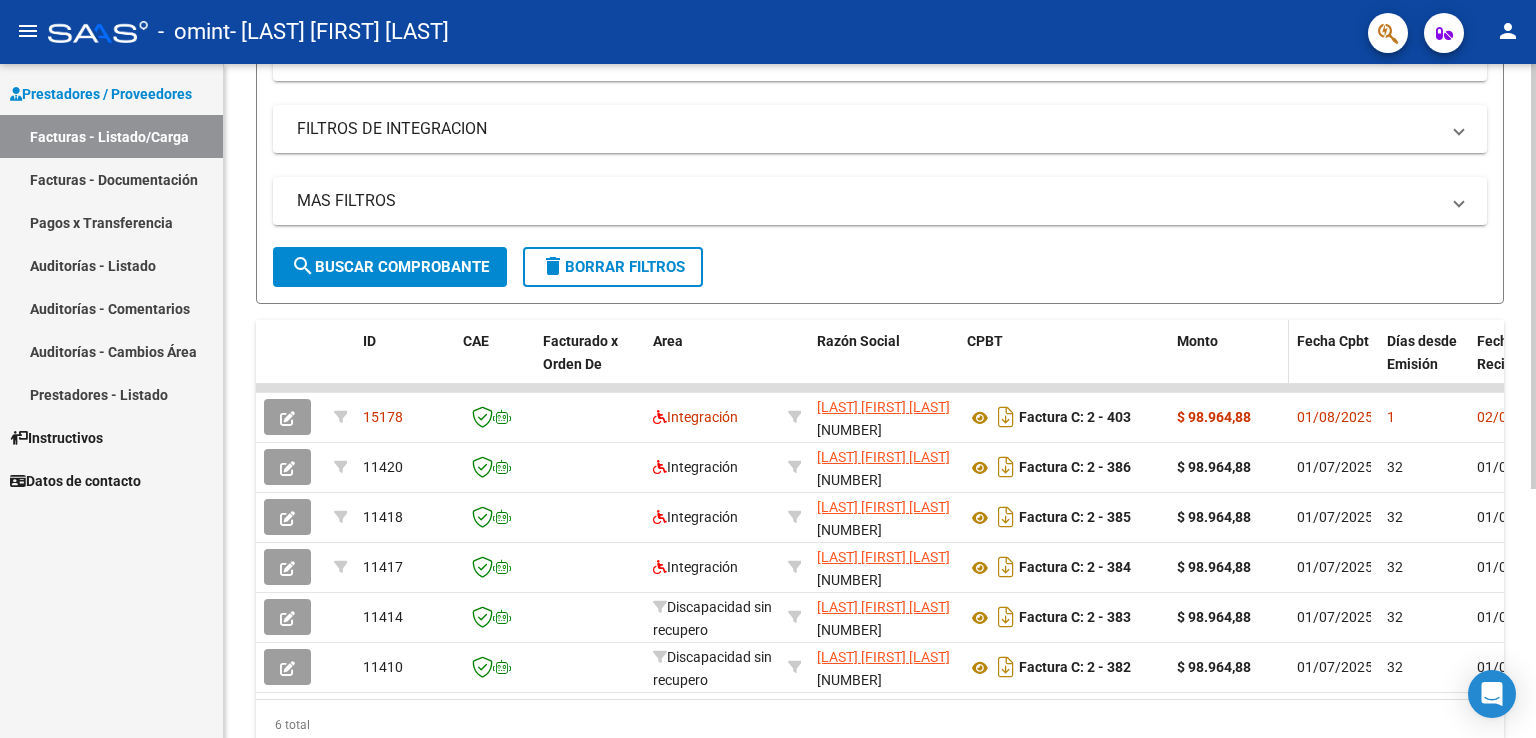scroll, scrollTop: 396, scrollLeft: 0, axis: vertical 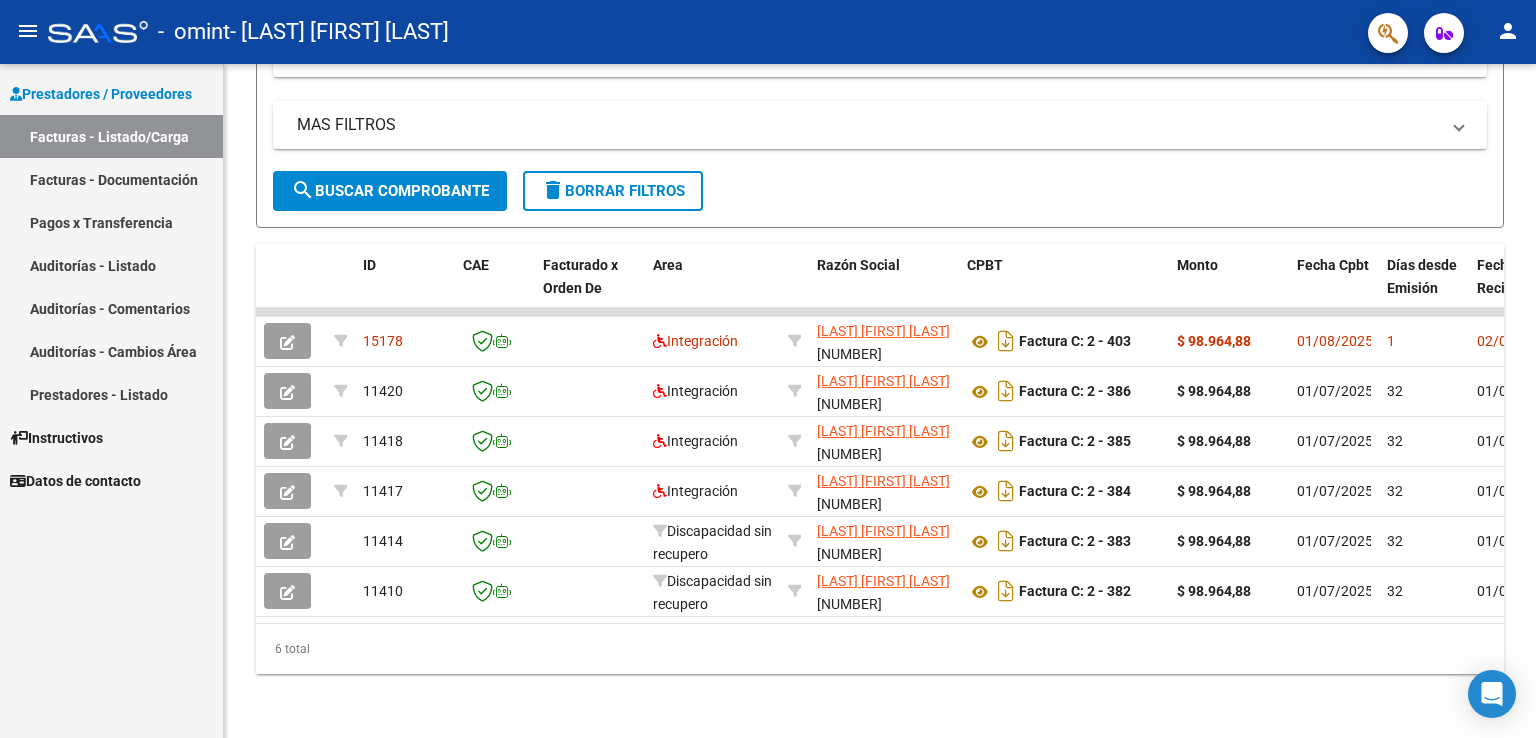 click on "Prestadores / Proveedores Facturas - Listado/Carga Facturas - Documentación Pagos x Transferencia Auditorías - Listado Auditorías - Comentarios Auditorías - Cambios Área Prestadores - Listado    Instructivos    Datos de contacto" at bounding box center [111, 401] 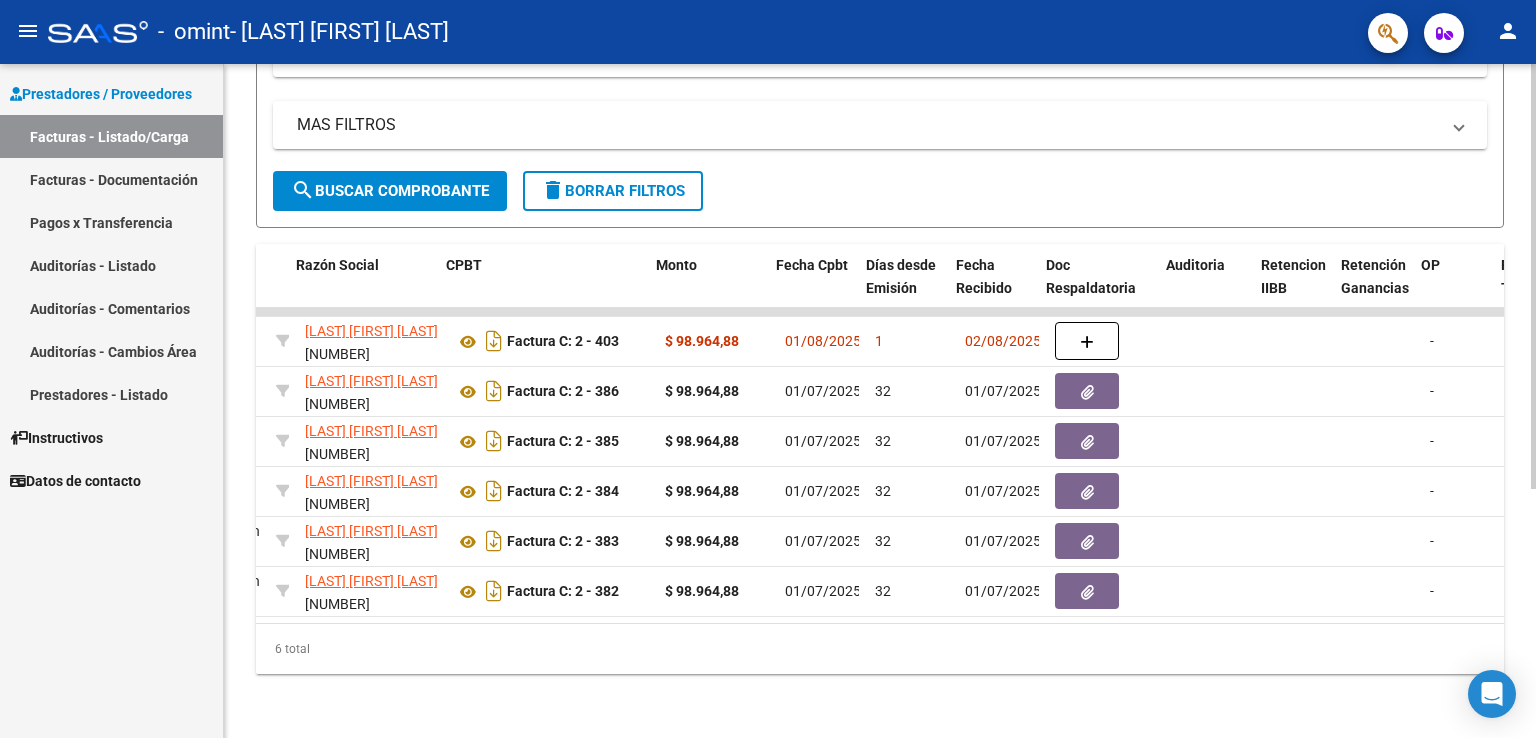scroll, scrollTop: 0, scrollLeft: 584, axis: horizontal 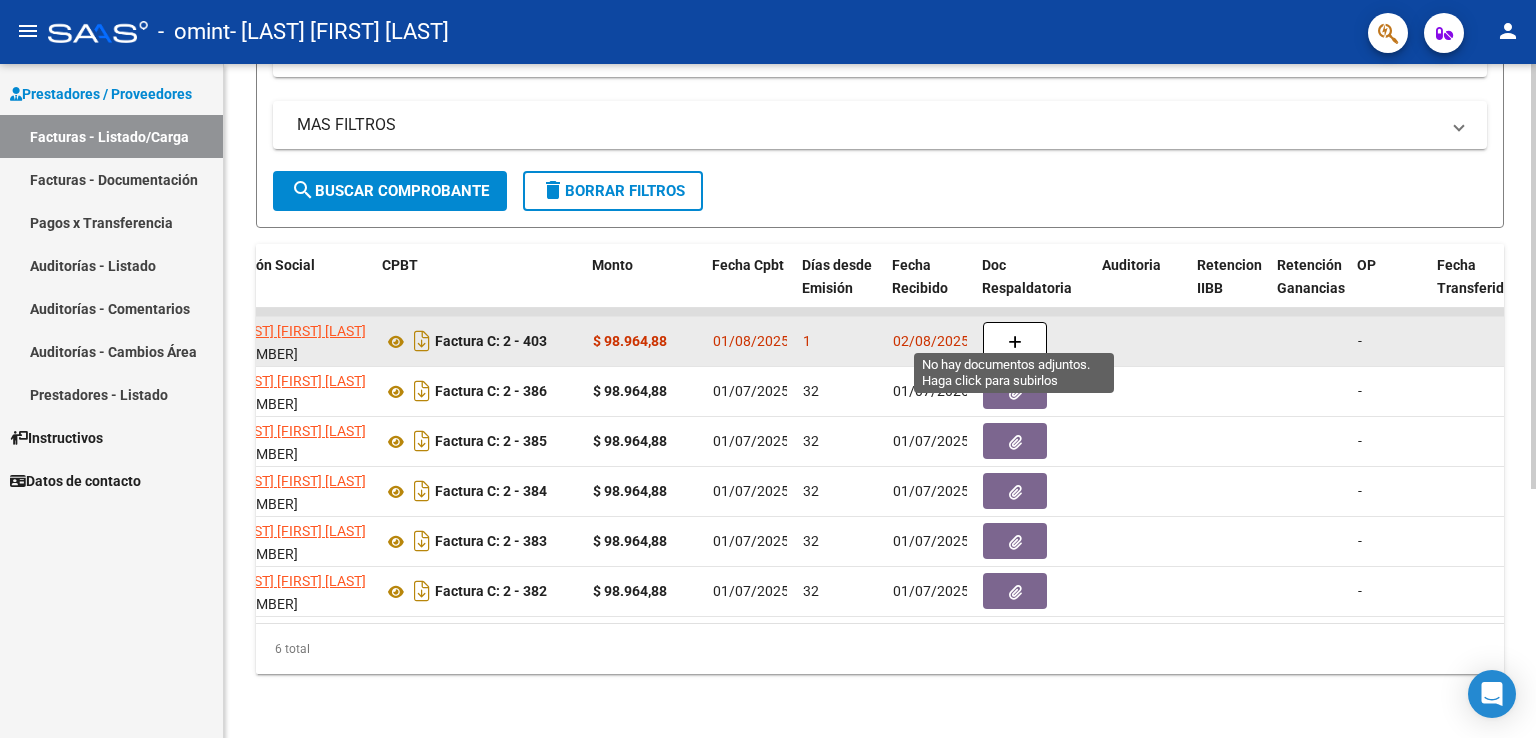 click 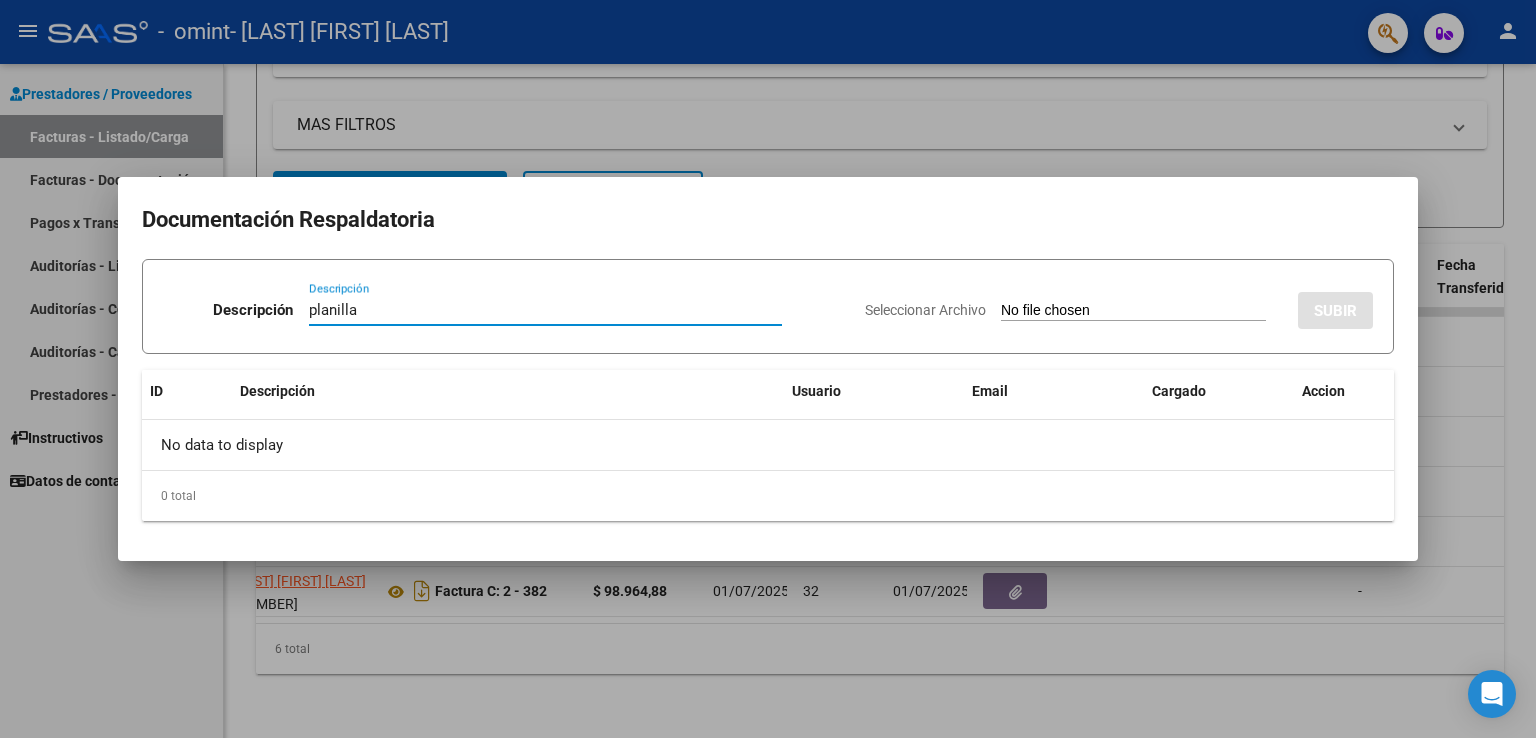 type on "planilla" 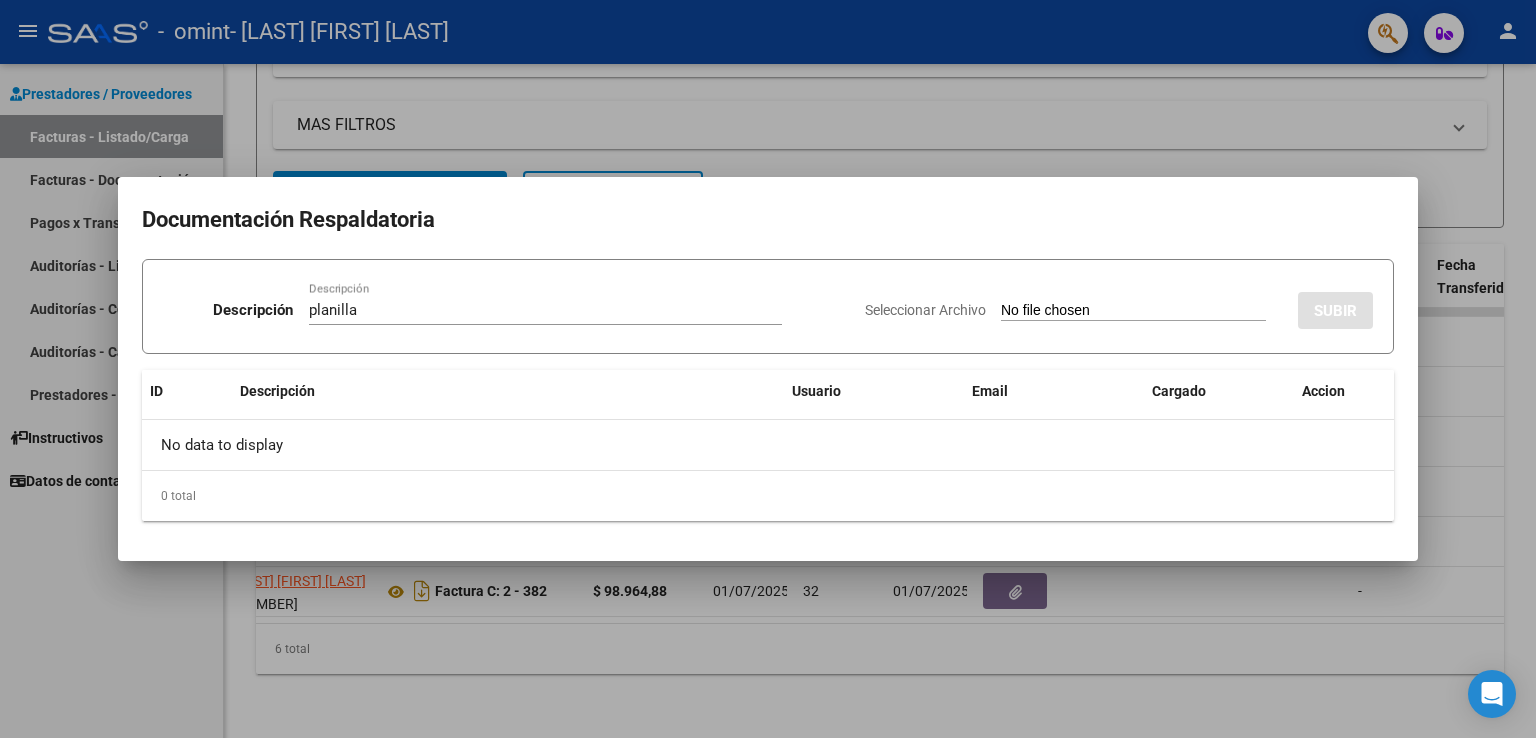 click on "Seleccionar Archivo" at bounding box center [1133, 311] 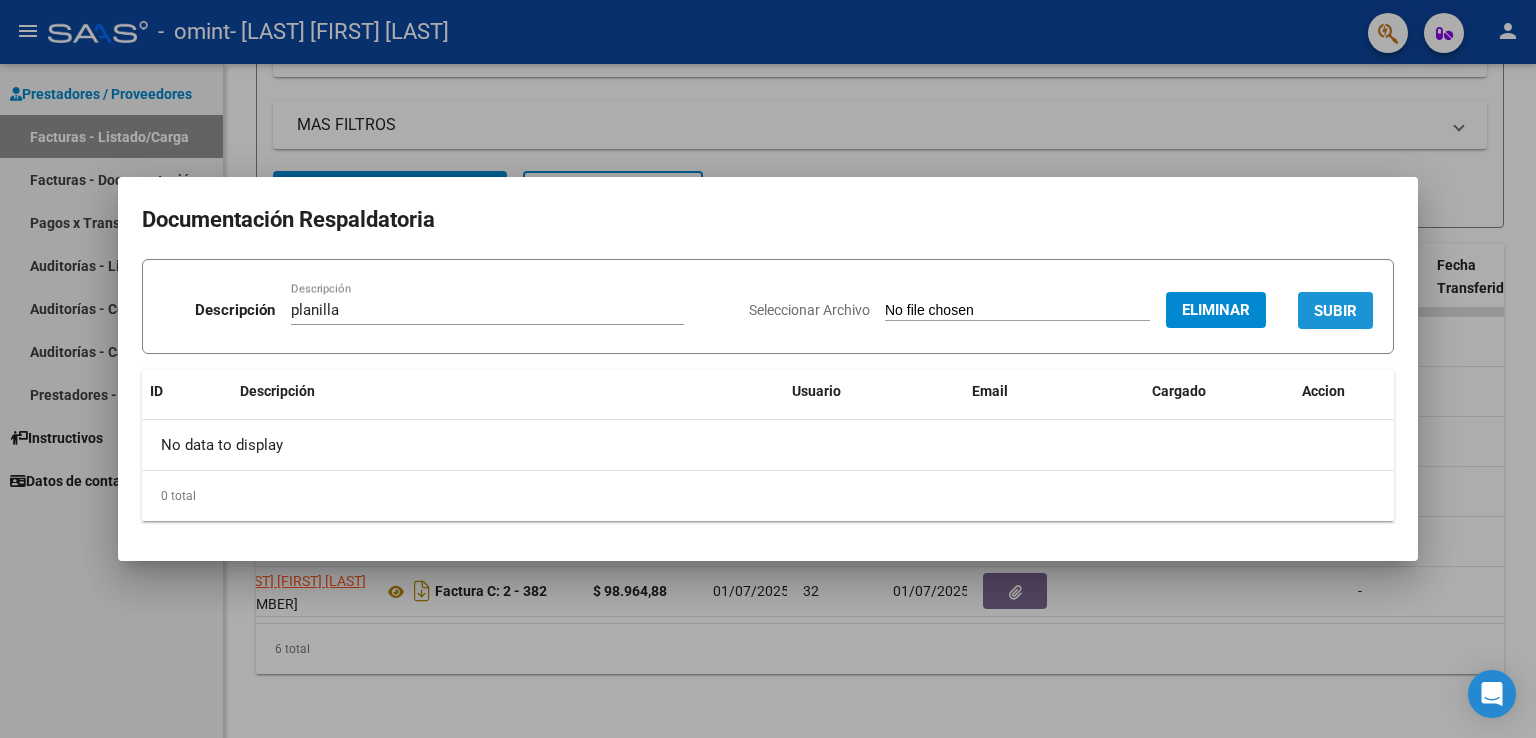 click on "SUBIR" at bounding box center (1335, 310) 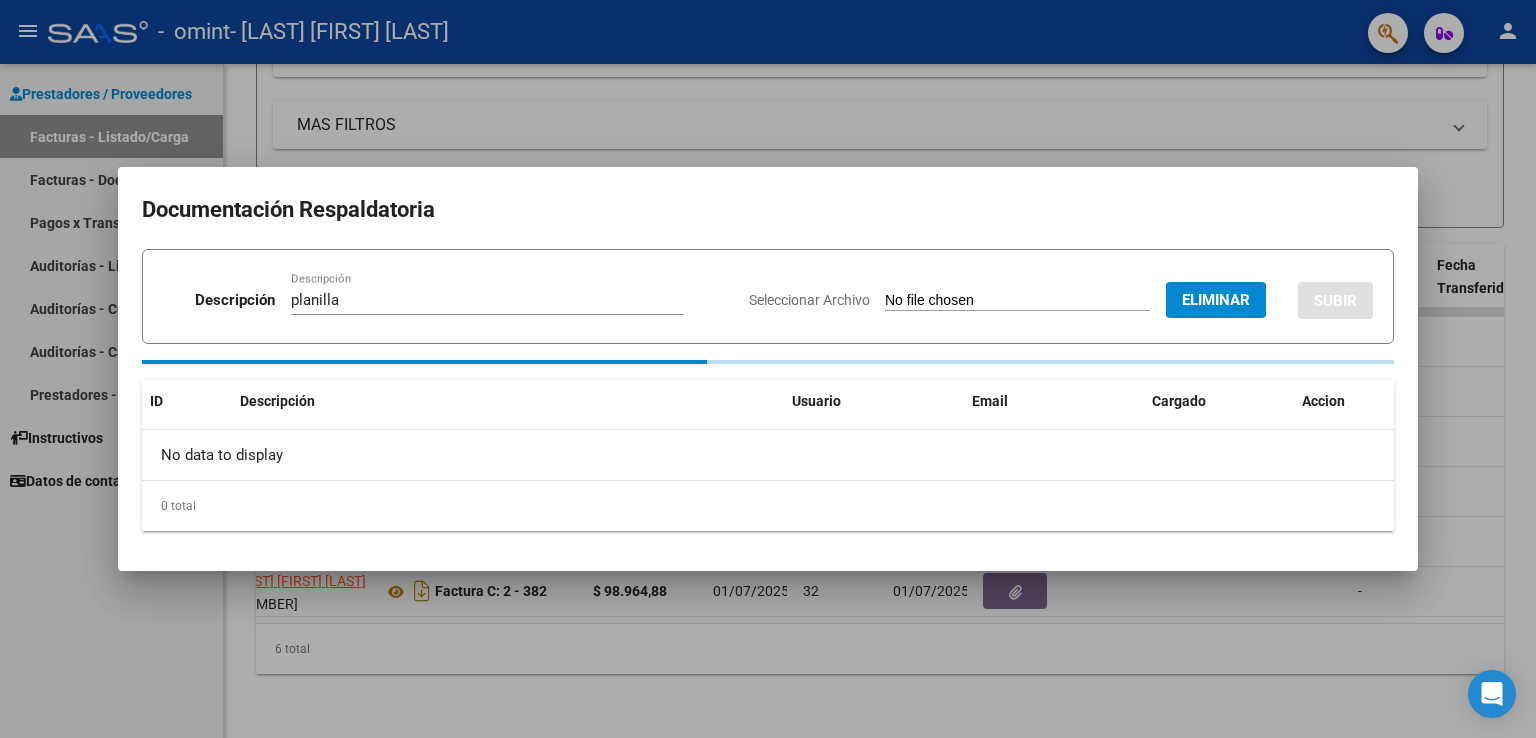type 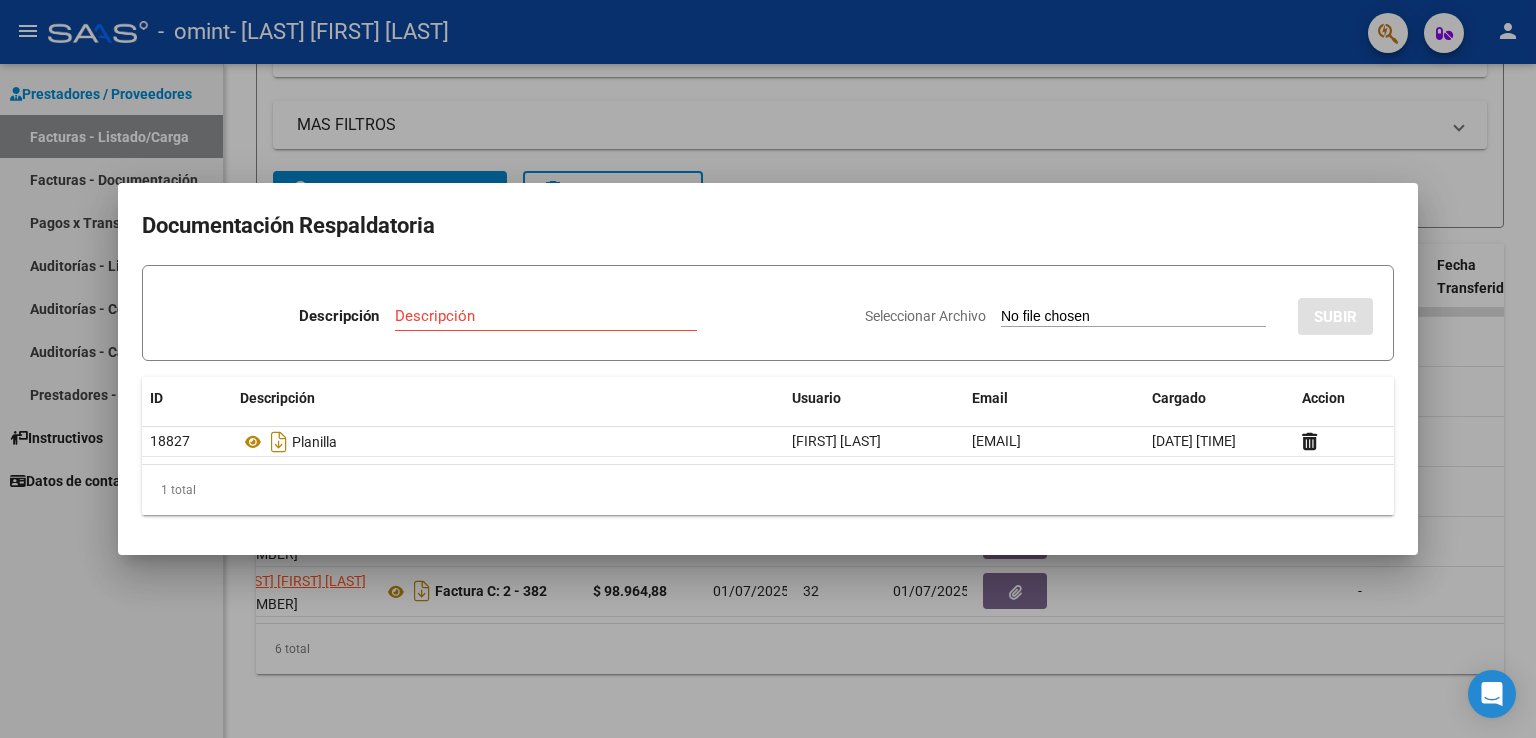 click at bounding box center [768, 369] 